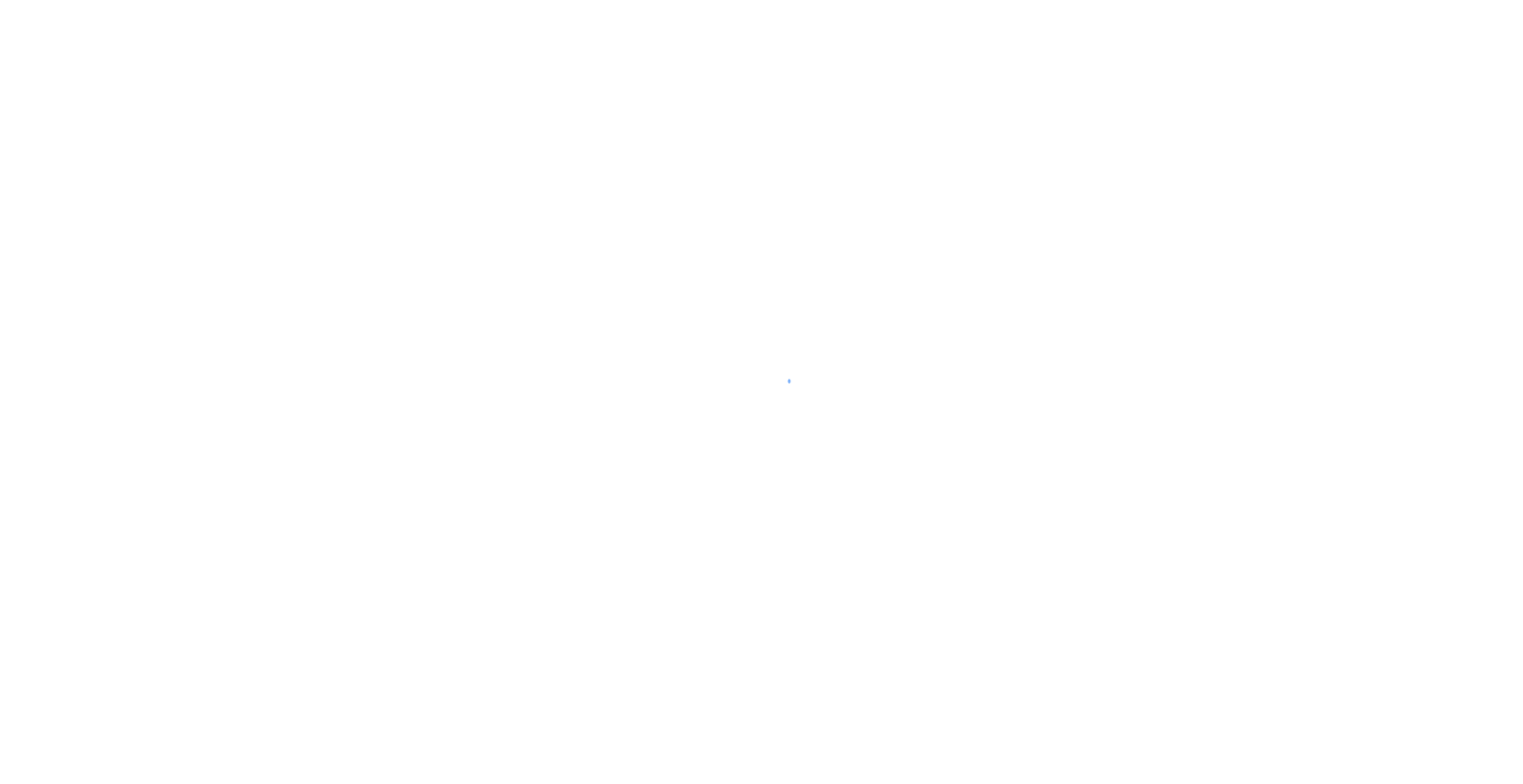 scroll, scrollTop: 0, scrollLeft: 0, axis: both 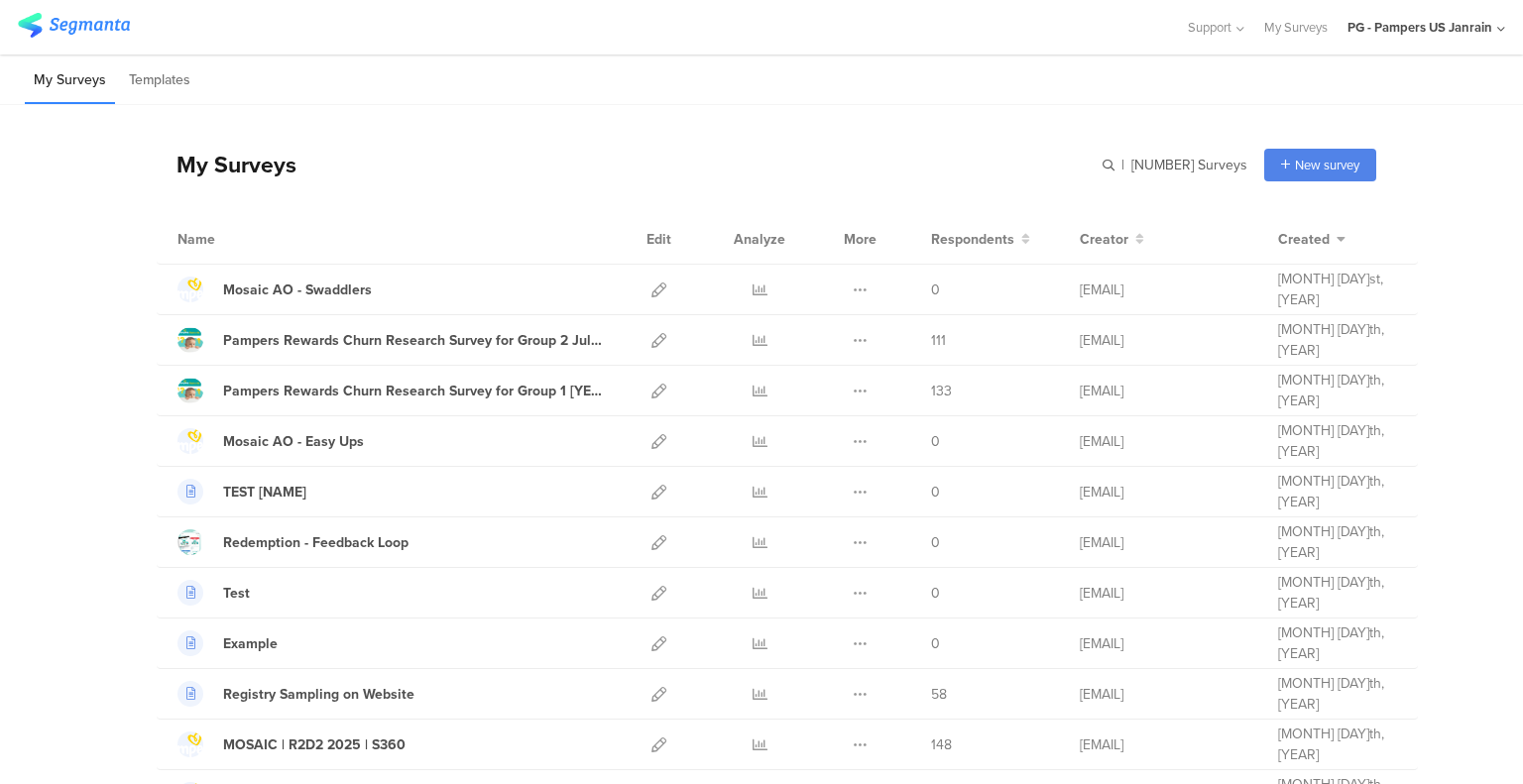click on "My Surveys
|
[NUMBER] Surveys
New survey
Start from scratch
Choose from templates" at bounding box center [766, 165] 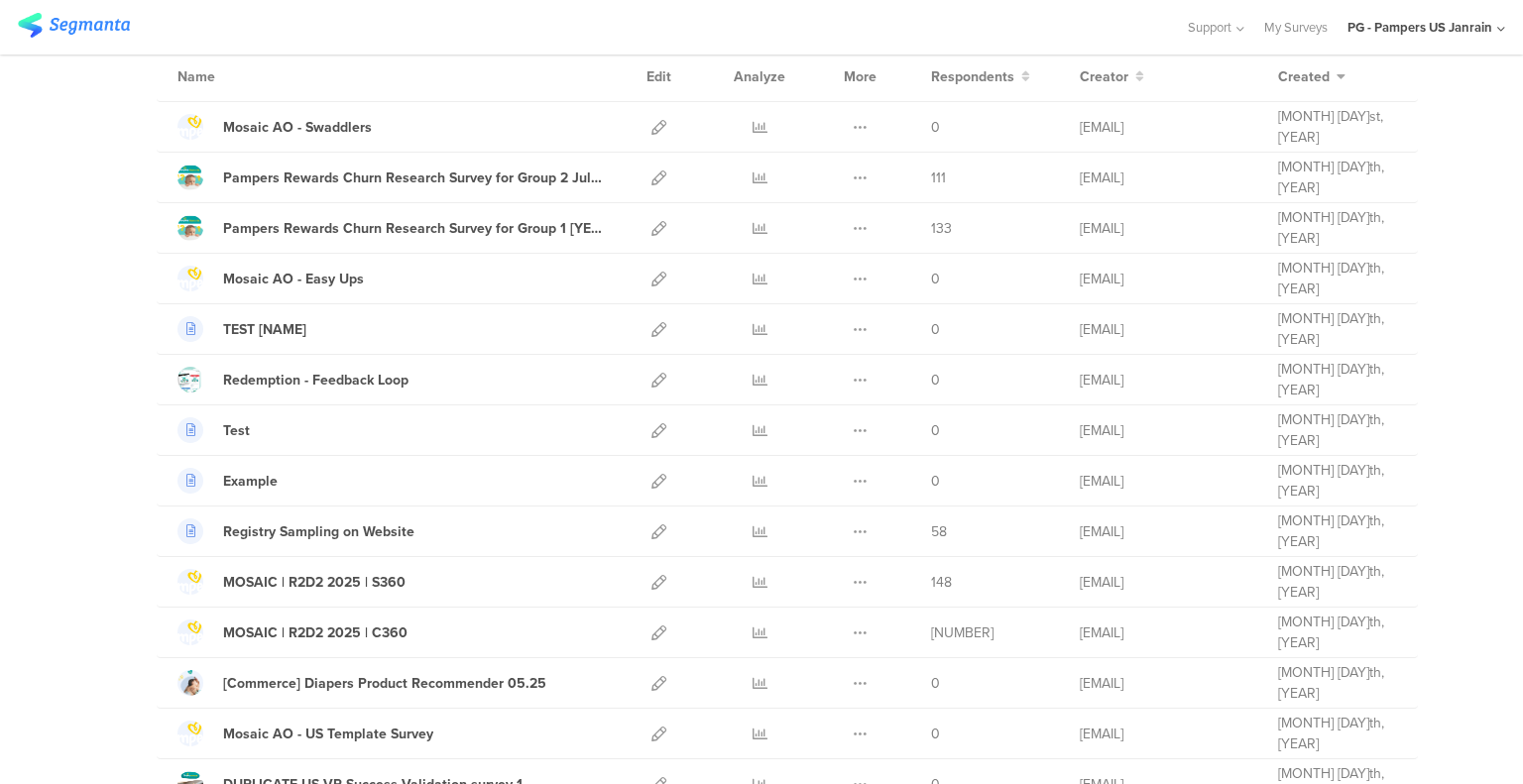 scroll, scrollTop: 0, scrollLeft: 0, axis: both 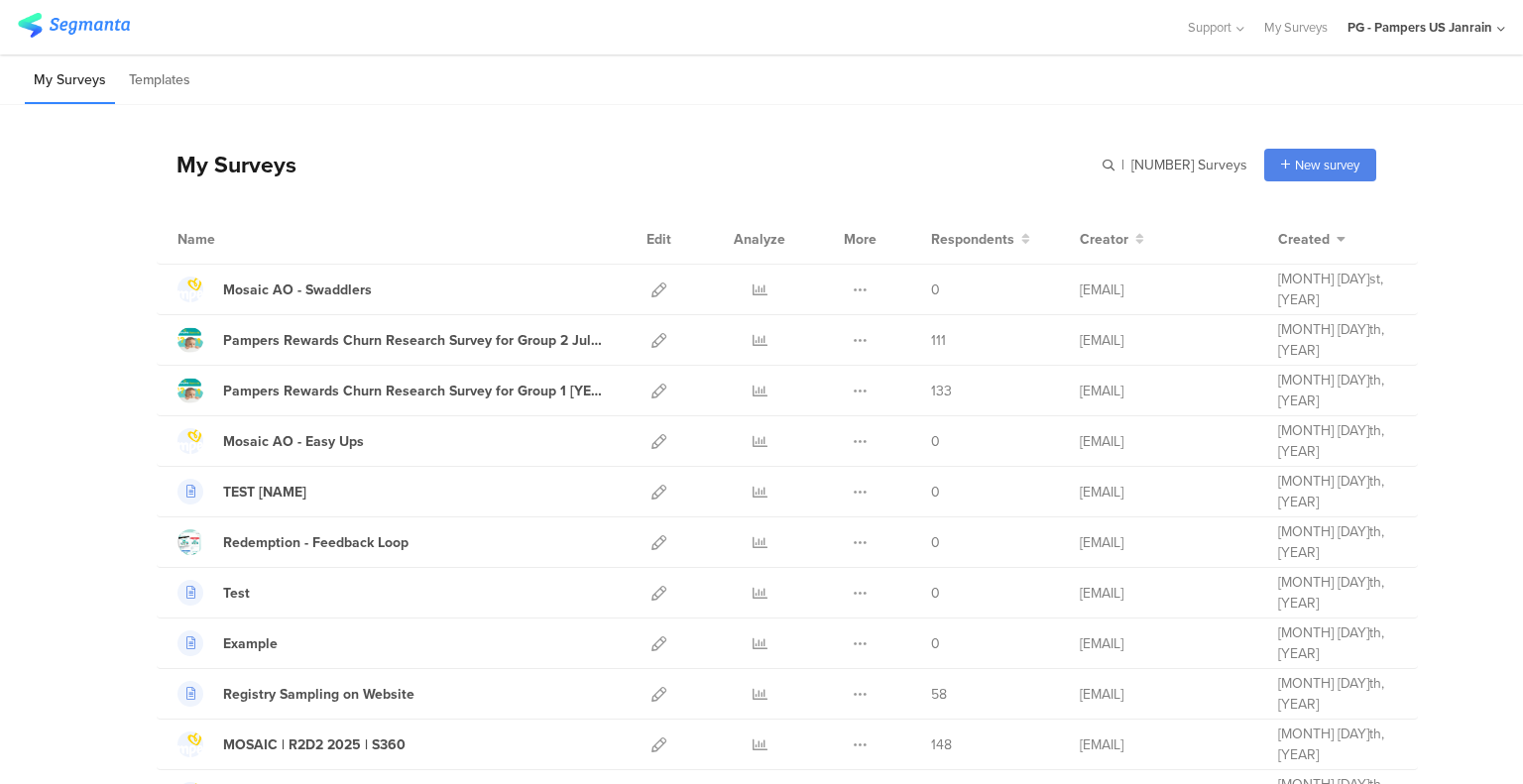 click on "My Surveys
|
[NUMBER] Surveys
New survey
Start from scratch
Choose from templates" at bounding box center (766, 165) 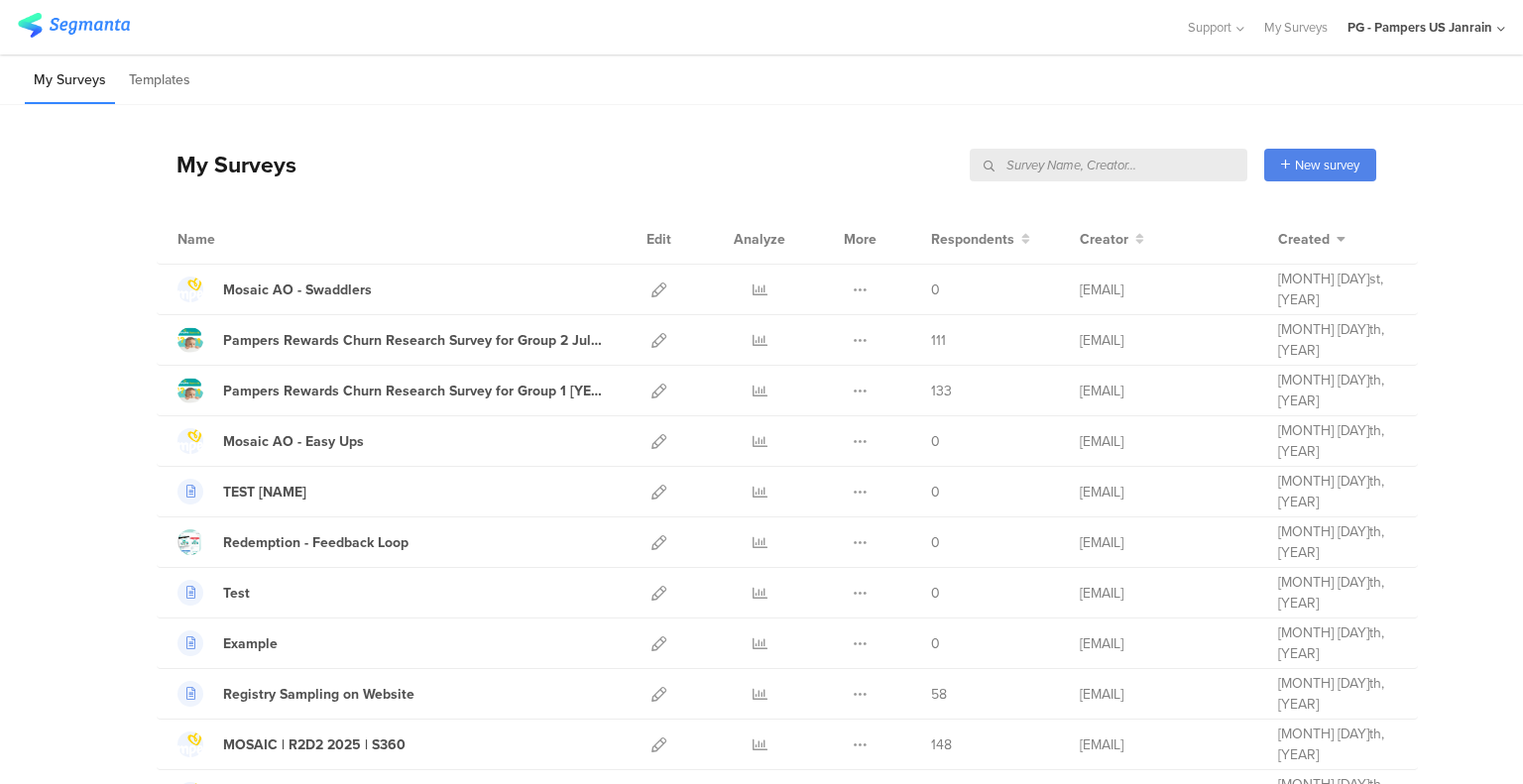 click at bounding box center [1109, 165] 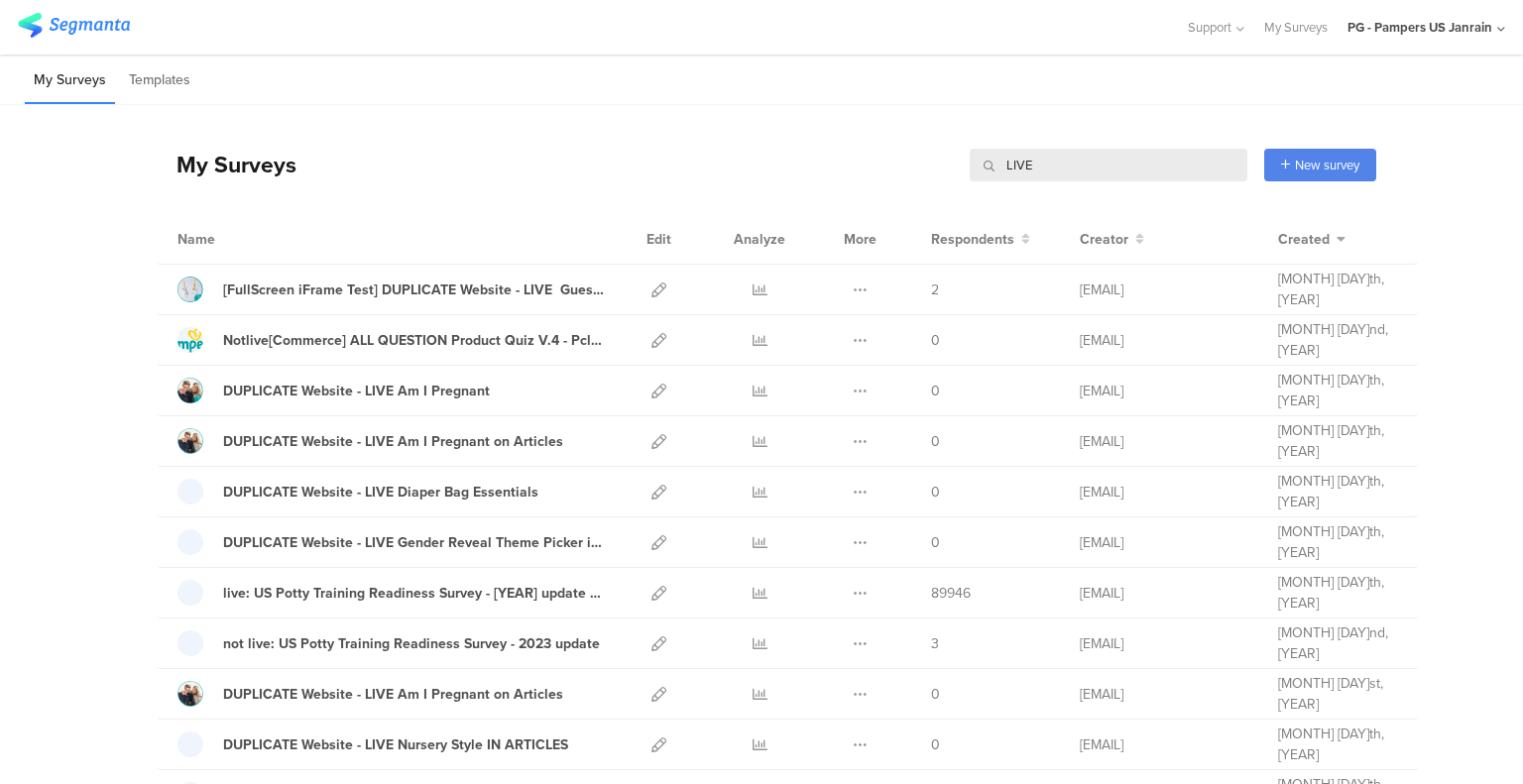 type on "LIVE" 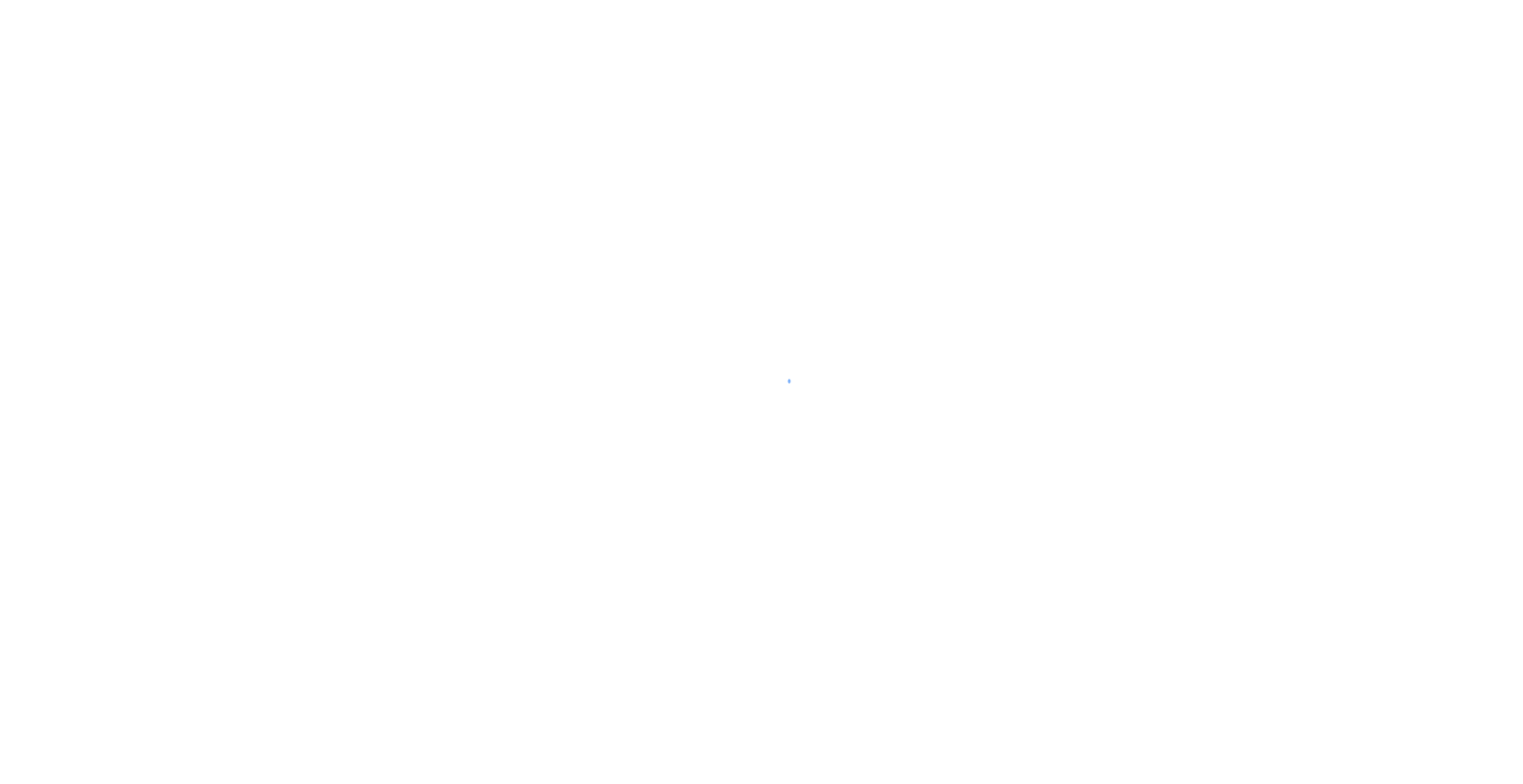 scroll, scrollTop: 0, scrollLeft: 0, axis: both 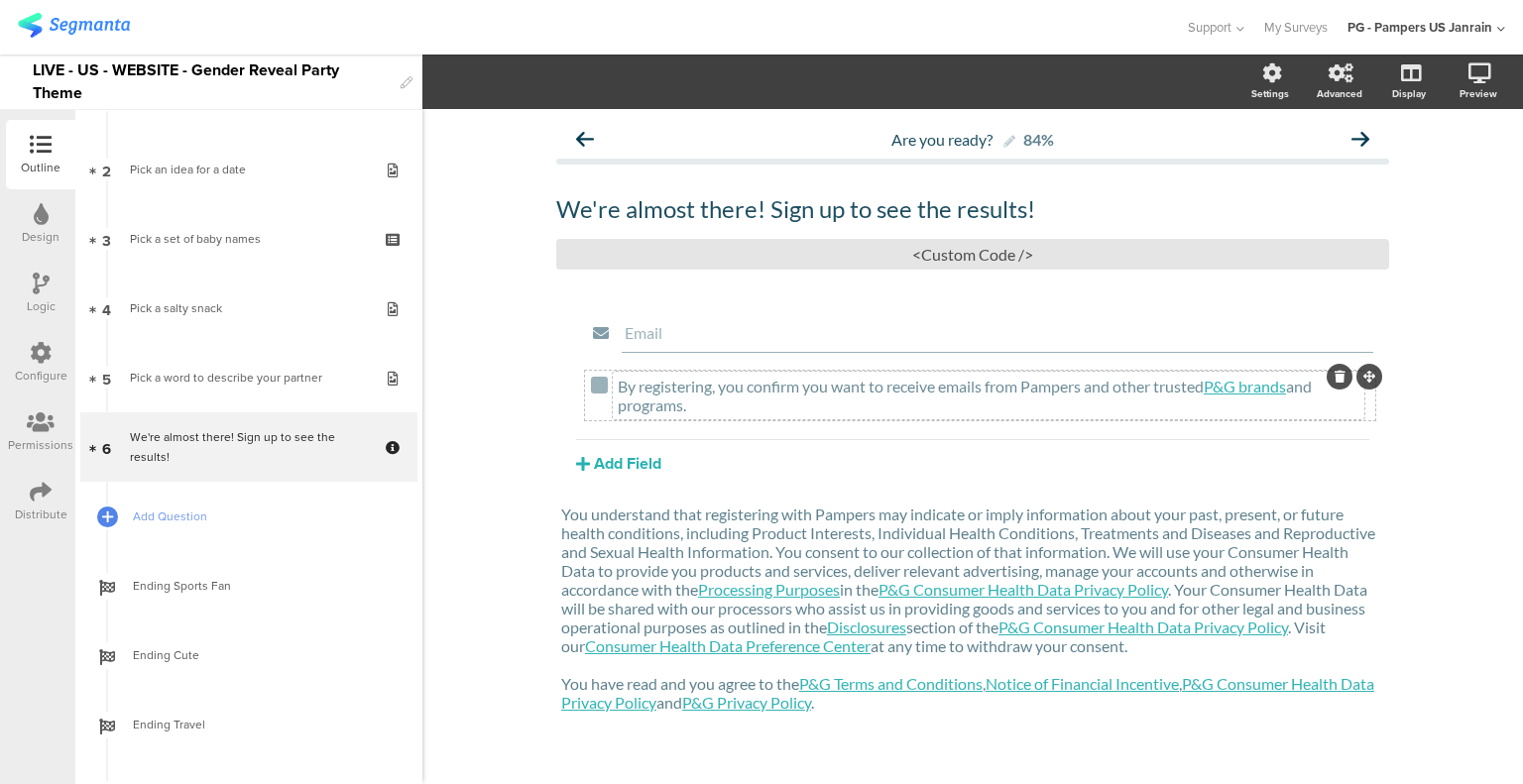 click on "By registering, you confirm you want to receive emails from Pampers and other trusted P&G brands and programs." 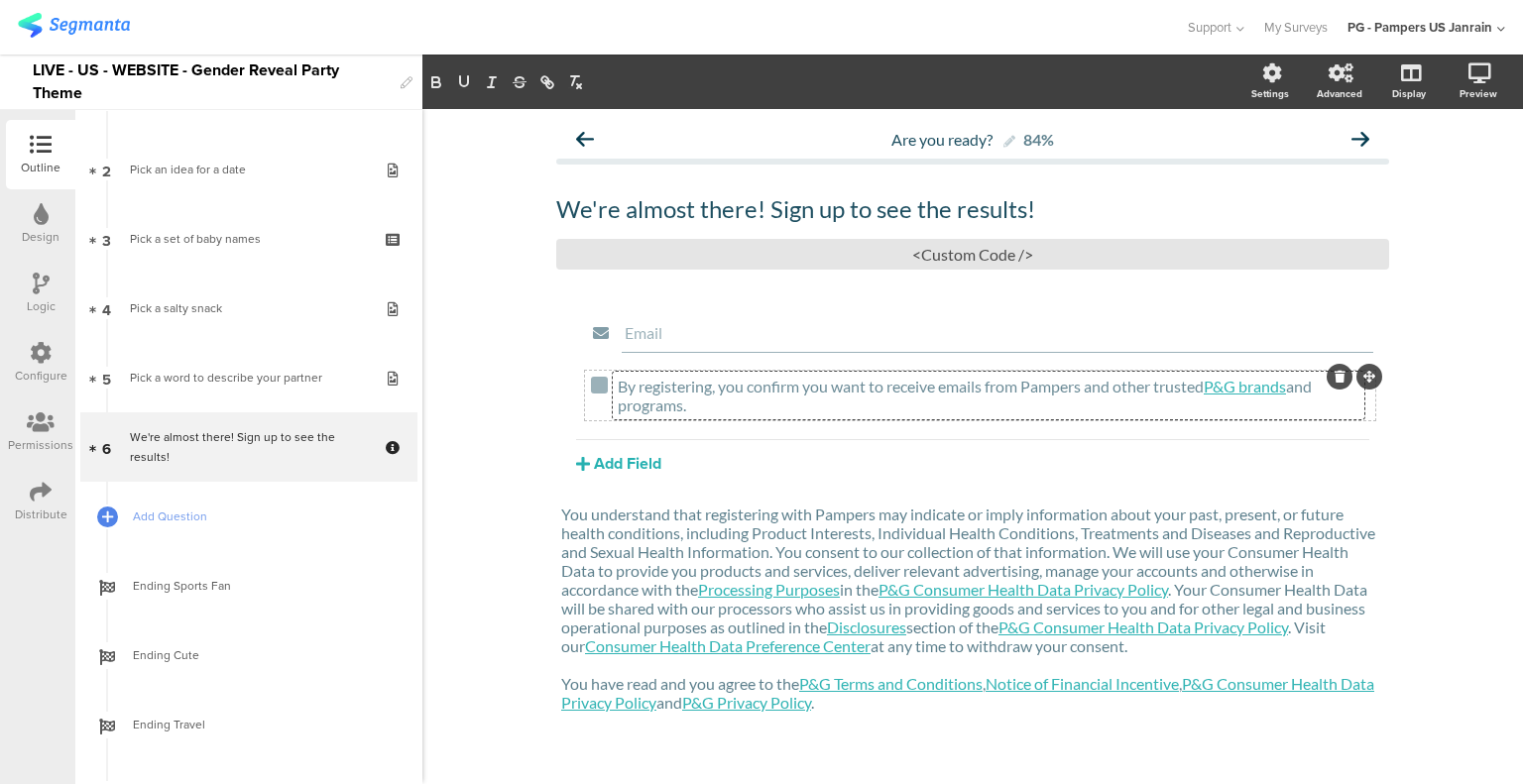 click on "By registering, you confirm you want to receive emails from Pampers and other trusted P&G brands and programs." 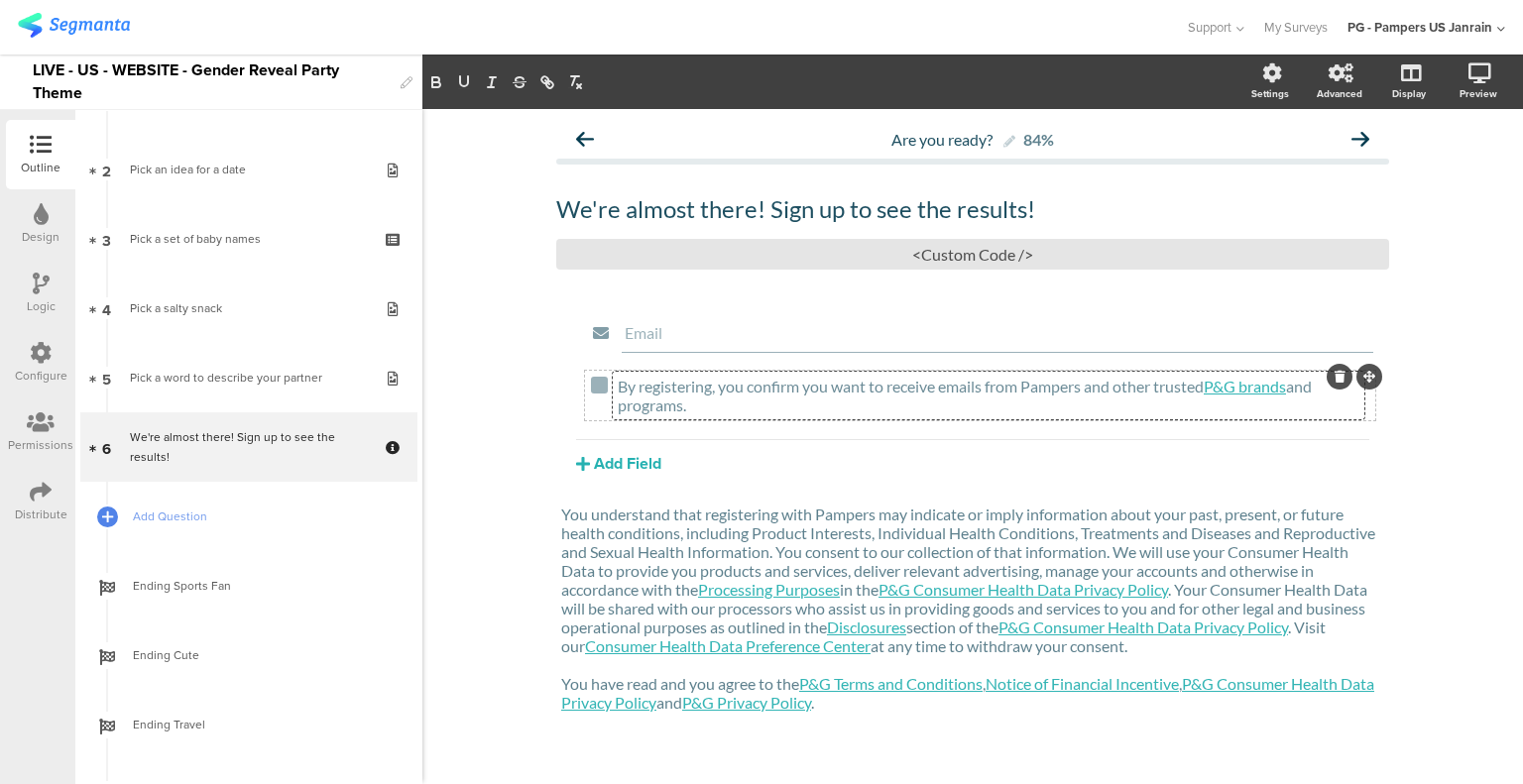 click 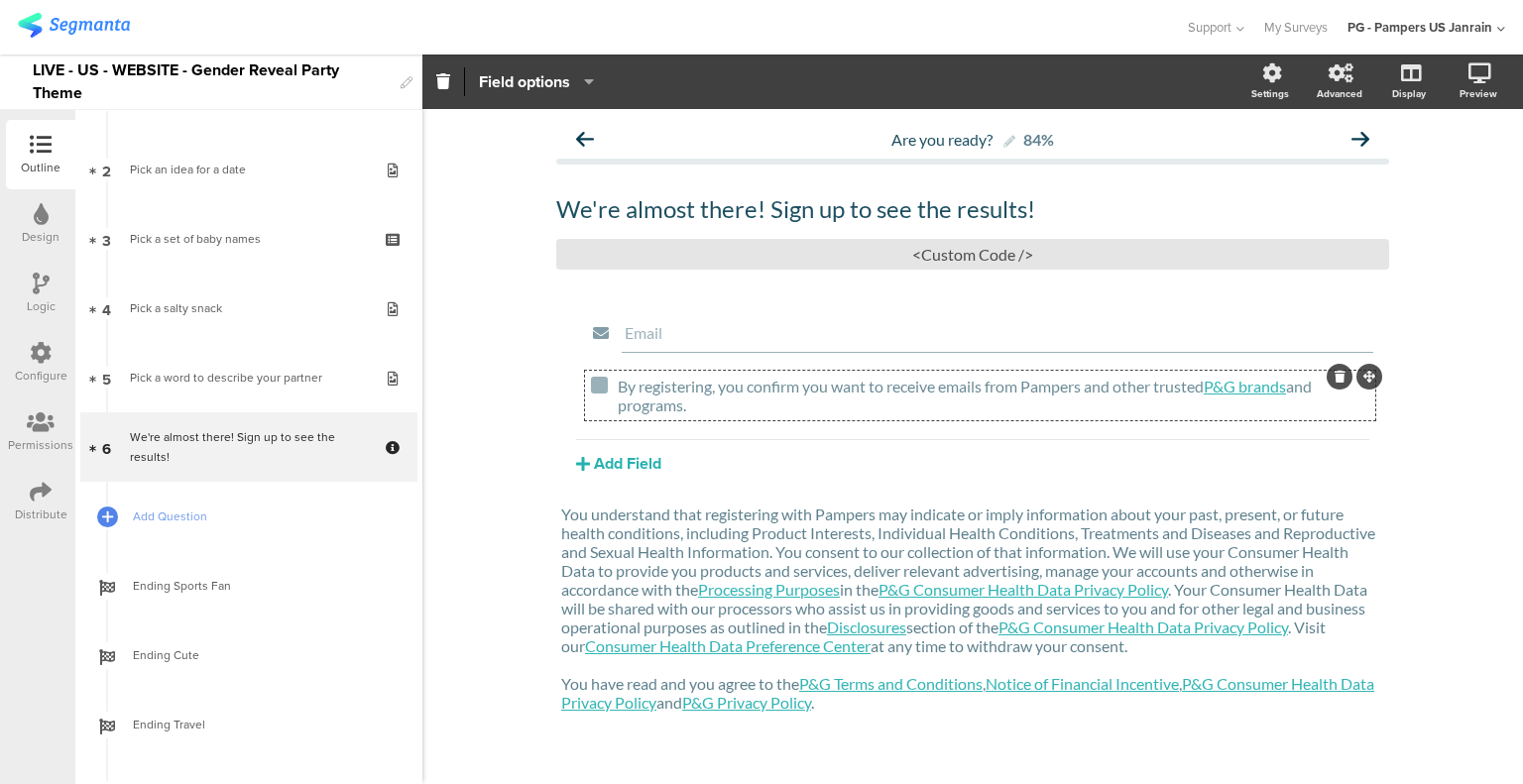 click on "We're almost there! Sign up to see the results!
We're almost there! Sign up to see the results!
/
Email
P&G brands  and programs.
P&G brands  and programs." 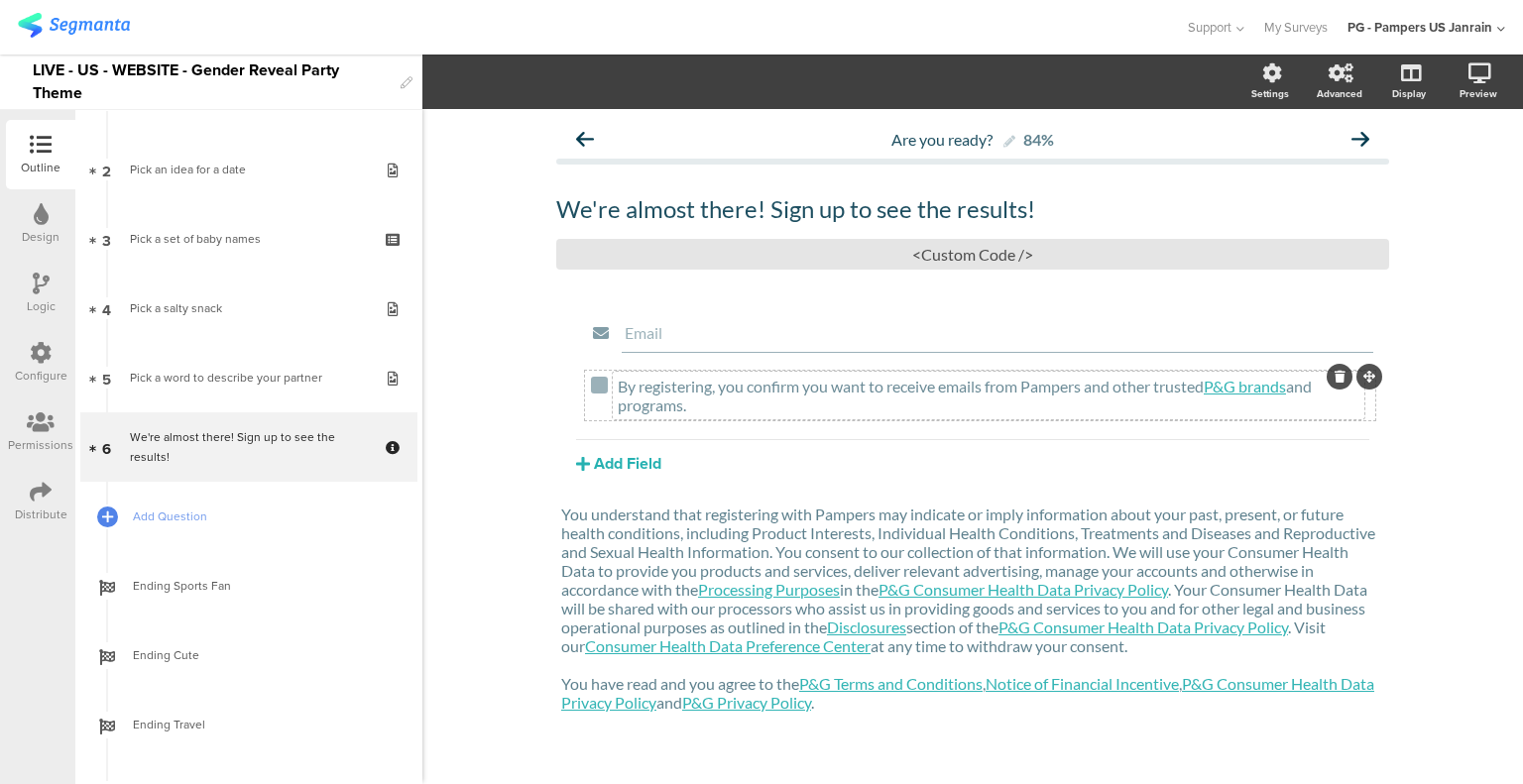 click on "By registering, you confirm you want to receive emails from Pampers and other trusted P&G brands and programs.
By registering, you confirm you want to receive emails from Pampers and other trusted P&G brands and programs." 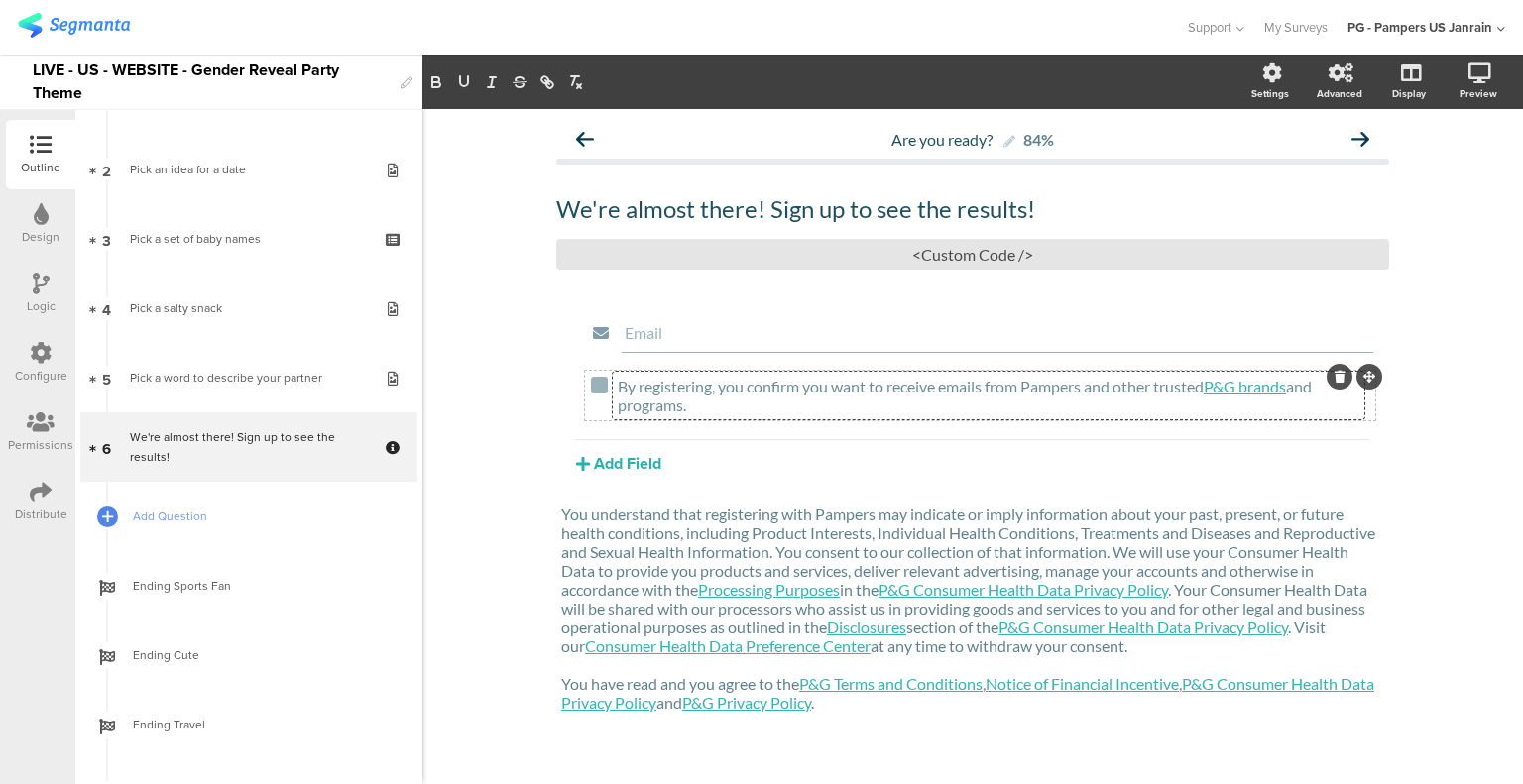 click 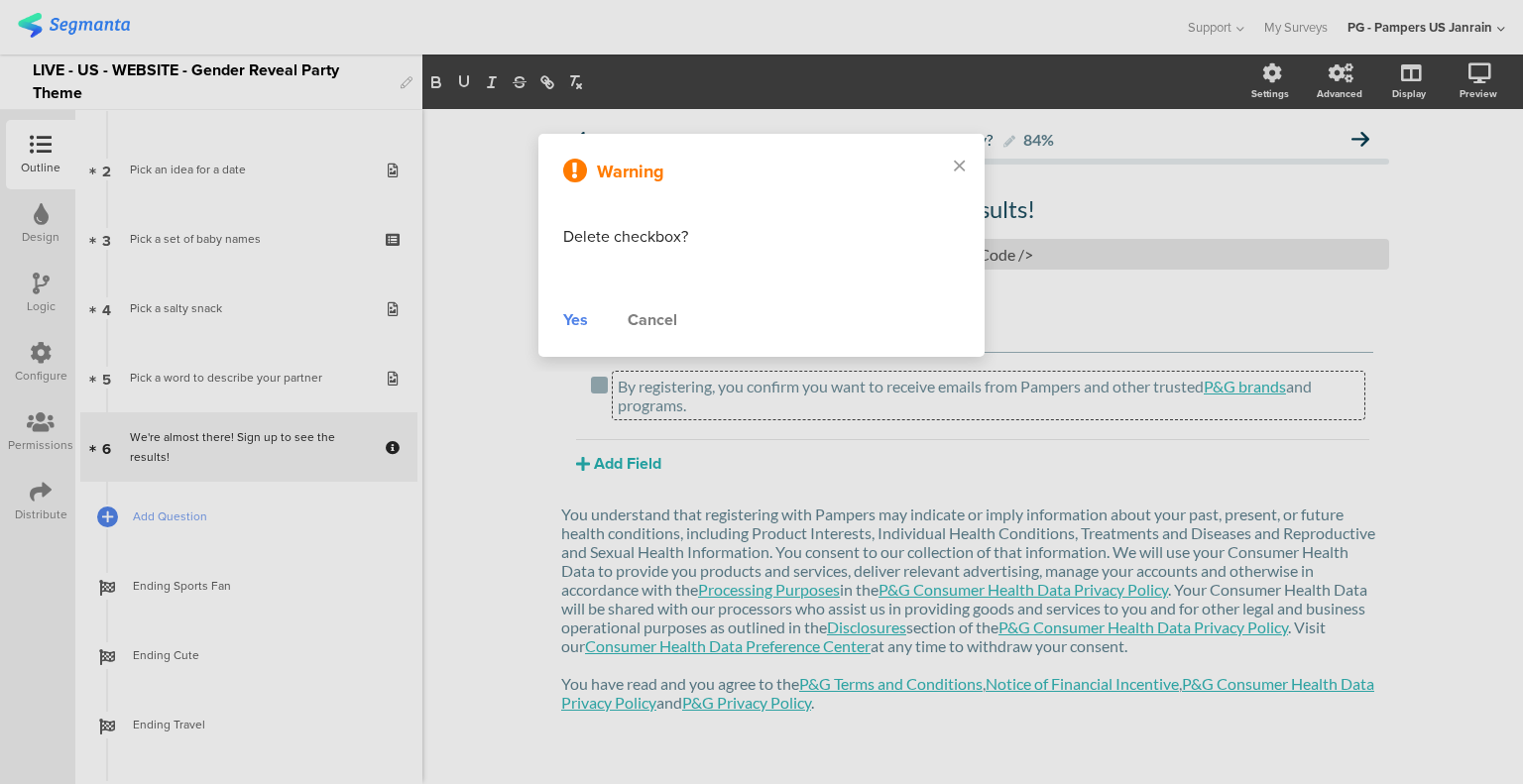 click on "Yes" at bounding box center [575, 320] 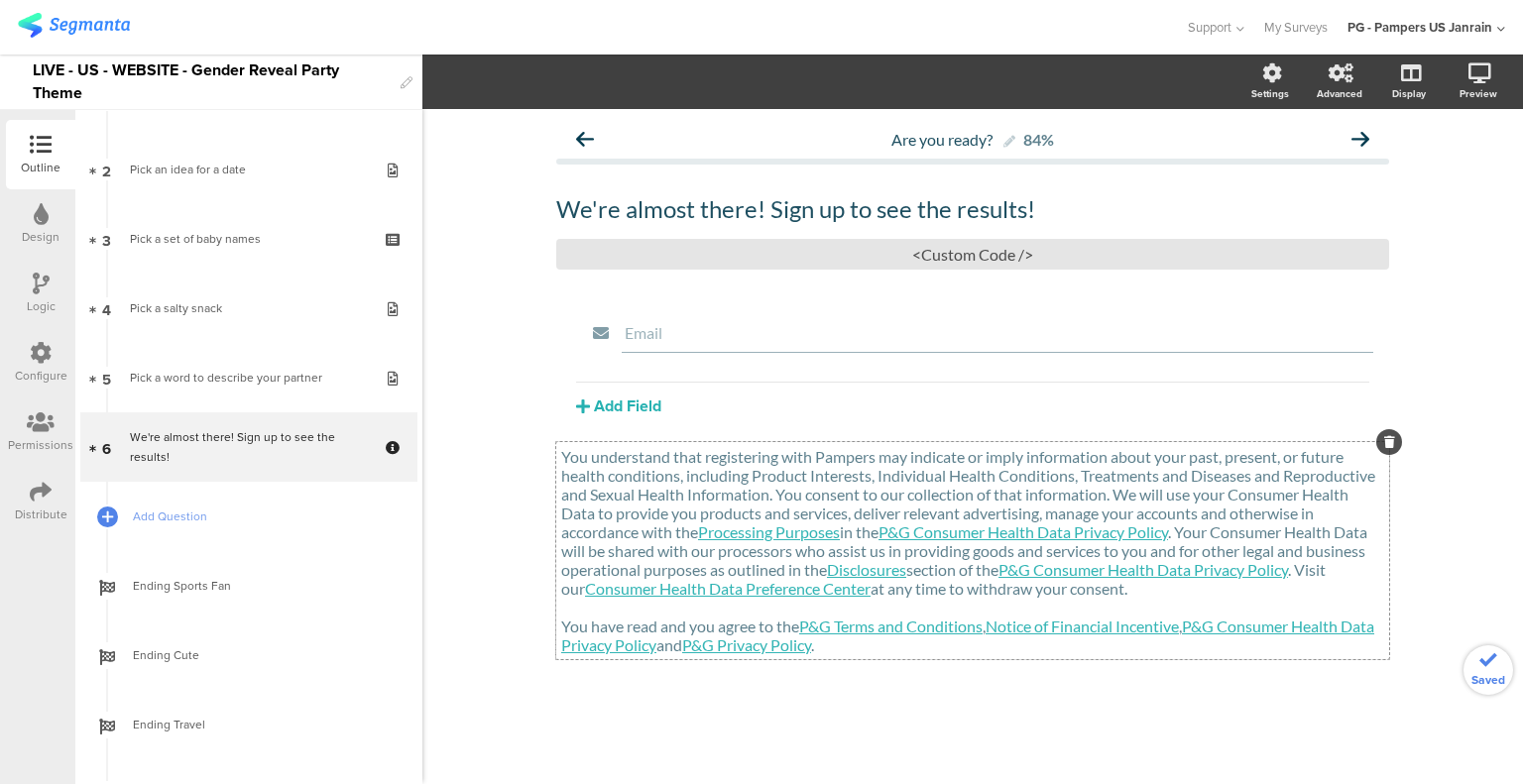click on "You understand that registering with Pampers may indicate or imply information about your past, present, or future health conditions, including Product Interests, Individual Health Conditions, Treatments and Diseases and Reproductive and Sexual Health Information. You consent to our collection of that information. We will use your Consumer Health Data to provide you products and services, deliver relevant advertising, manage your accounts and otherwise in accordance with the Processing Purposes in the P&G Consumer Health Data Privacy Policy . Your Consumer Health Data will be shared with our processors who assist us in providing goods and services to you and for other legal and business operational purposes as outlined in the Disclosures section of the P&G Consumer Health Data Privacy Policy . Visit our Consumer Health Data Preference Center at any time to withdraw your consent." 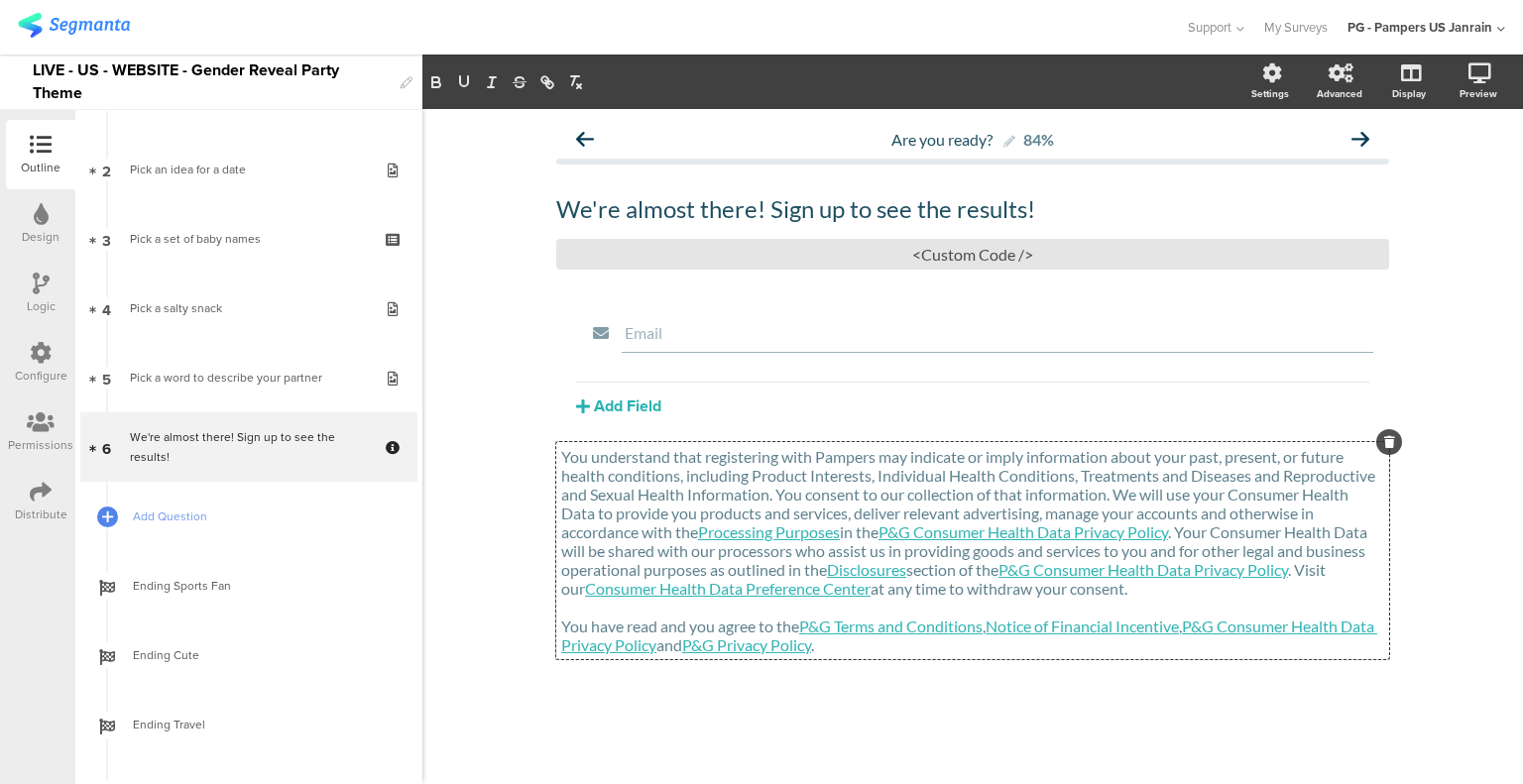 click on "You understand that registering with Pampers may indicate or imply information about your past, present, or future health conditions, including Product Interests, Individual Health Conditions, Treatments and Diseases and Reproductive and Sexual Health Information. You consent to our collection of that information. We will use your Consumer Health Data to provide you products and services, deliver relevant advertising, manage your accounts and otherwise in accordance with the Processing Purposes in the P&G Consumer Health Data Privacy Policy . Your Consumer Health Data will be shared with our processors who assist us in providing goods and services to you and for other legal and business operational purposes as outlined in the Disclosures section of the P&G Consumer Health Data Privacy Policy . Visit our Consumer Health Data Preference Center at any time to withdraw your consent. You have read and you agree to the P&G Terms and Conditions , Notice of Financial Incentive ,   and  .
in the  ," 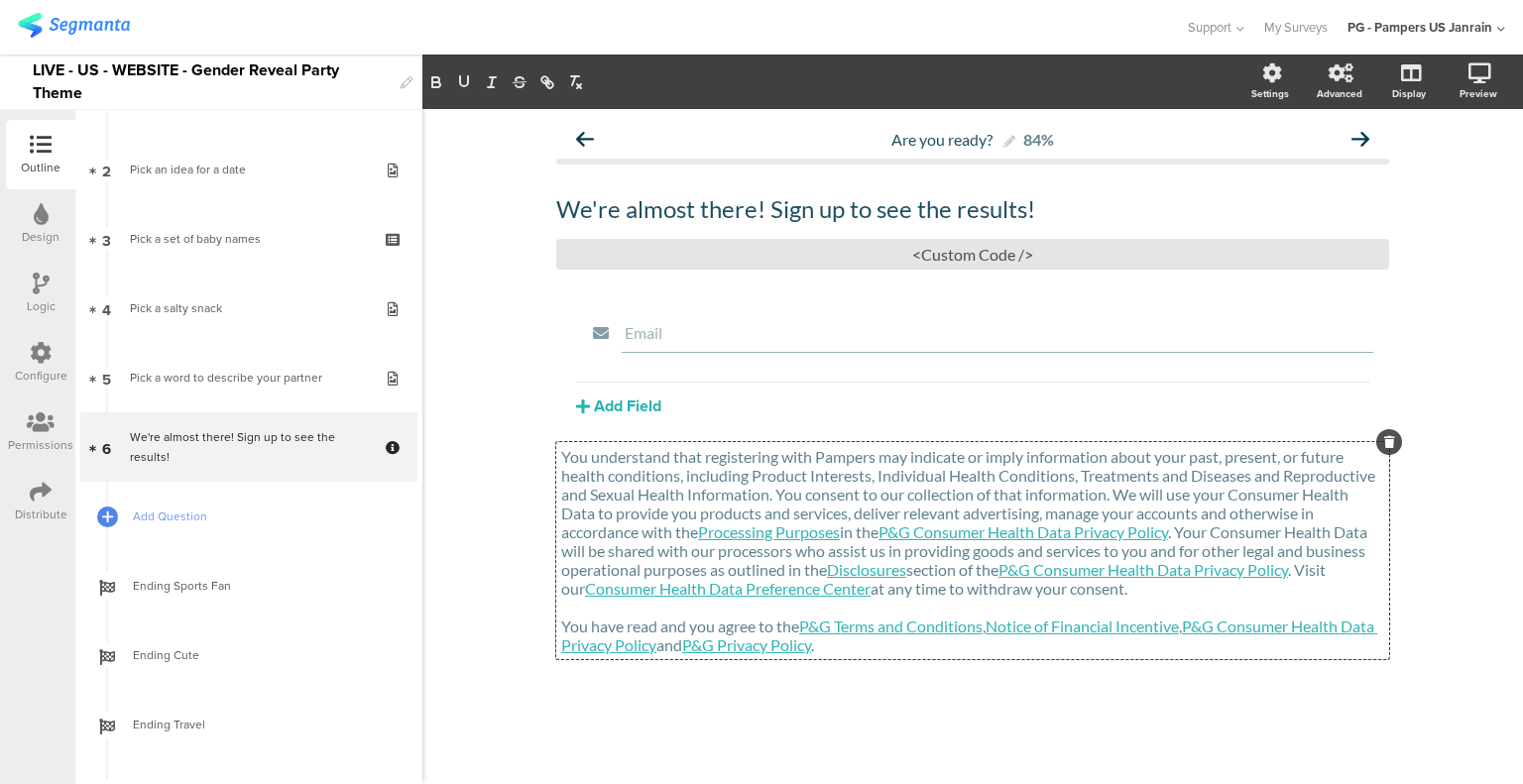 click on "You understand that registering with Pampers may indicate or imply information about your past, present, or future health conditions, including Product Interests, Individual Health Conditions, Treatments and Diseases and Reproductive and Sexual Health Information. You consent to our collection of that information. We will use your Consumer Health Data to provide you products and services, deliver relevant advertising, manage your accounts and otherwise in accordance with the Processing Purposes in the P&G Consumer Health Data Privacy Policy . Your Consumer Health Data will be shared with our processors who assist us in providing goods and services to you and for other legal and business operational purposes as outlined in the Disclosures section of the P&G Consumer Health Data Privacy Policy . Visit our Consumer Health Data Preference Center at any time to withdraw your consent." 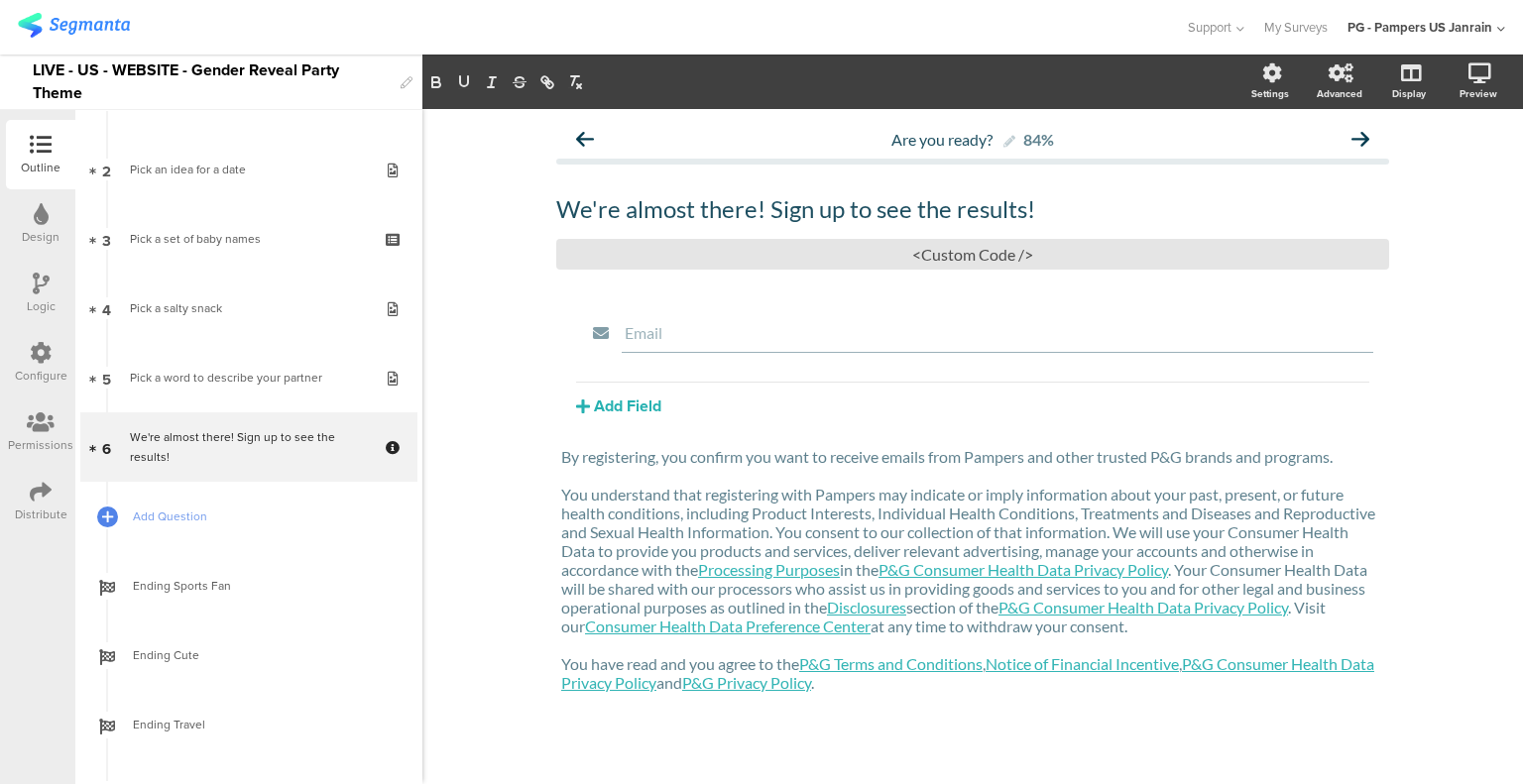 click on "We're almost there! Sign up to see the results!
We're almost there! Sign up to see the results!
/
Email
Add Field" 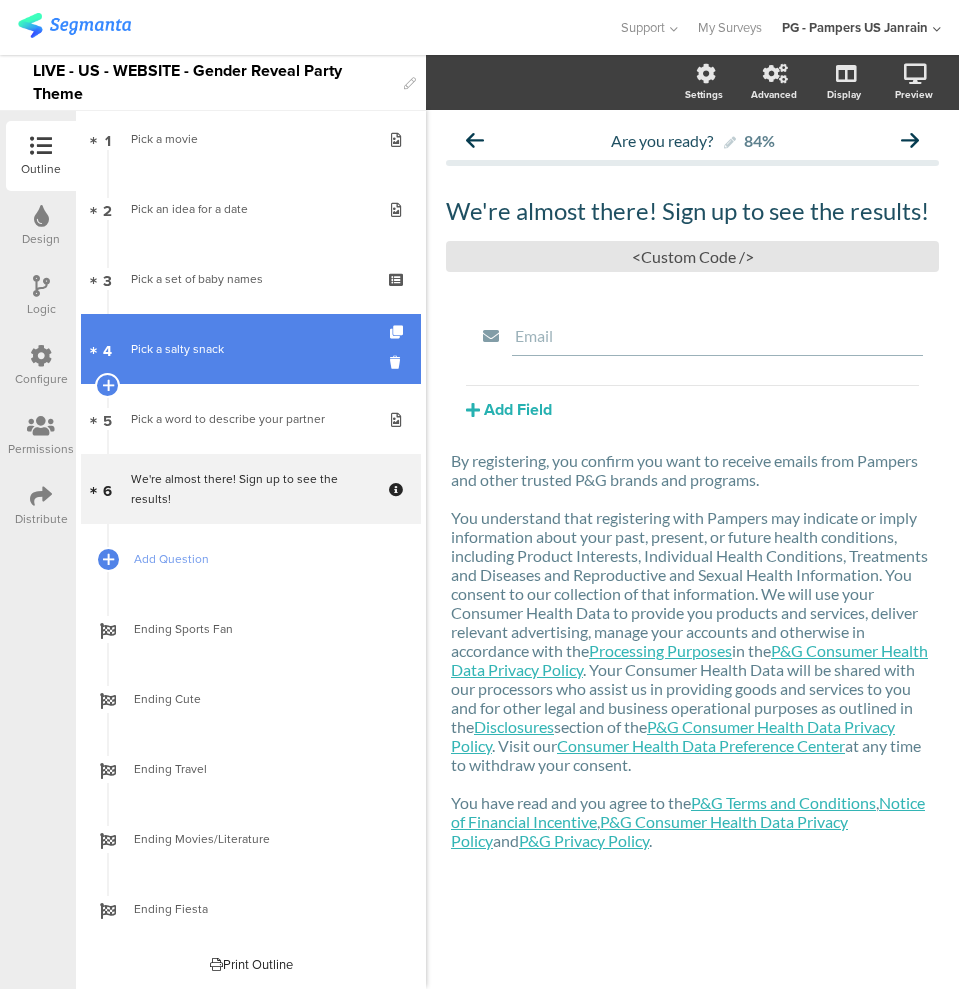 scroll, scrollTop: 17, scrollLeft: 0, axis: vertical 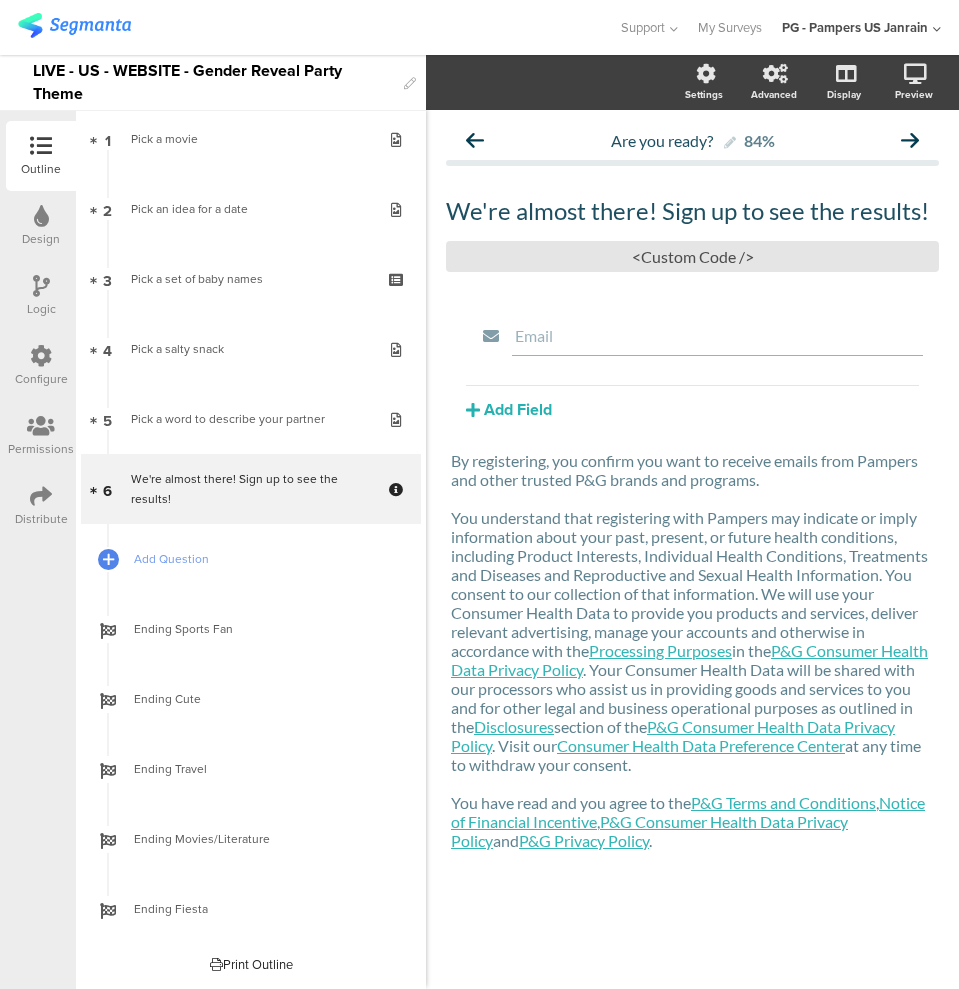 click on "We're almost there! Sign up to see the results!
We're almost there! Sign up to see the results!
/
Email
Add Field" 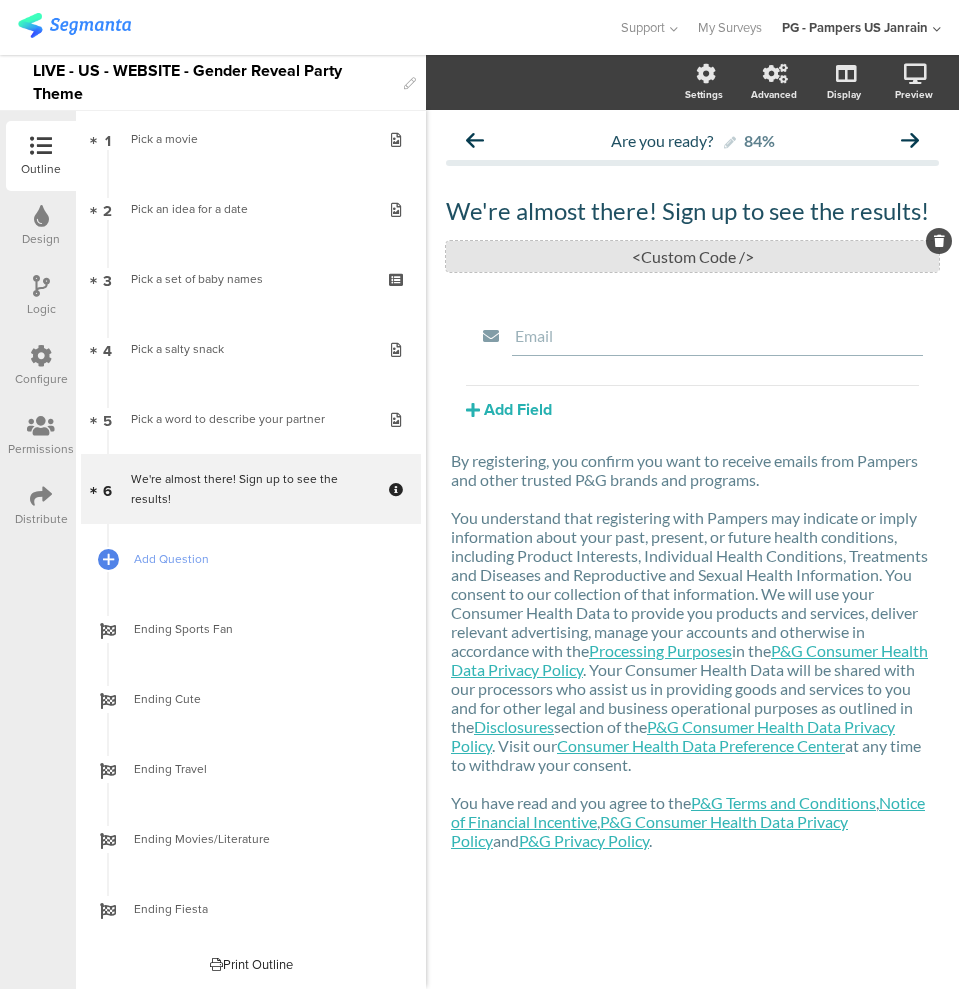 click on "<Custom Code />" 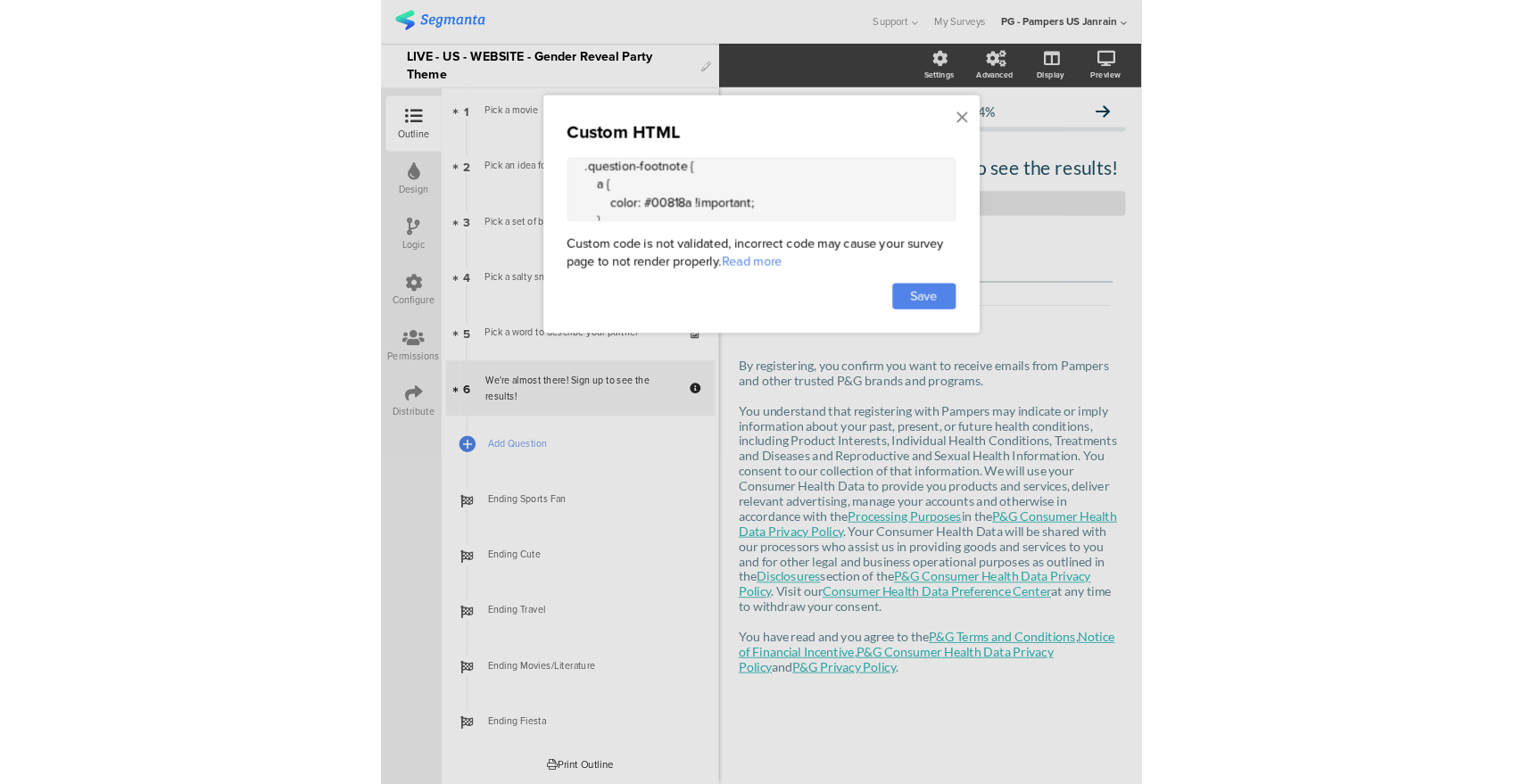 scroll, scrollTop: 293, scrollLeft: 0, axis: vertical 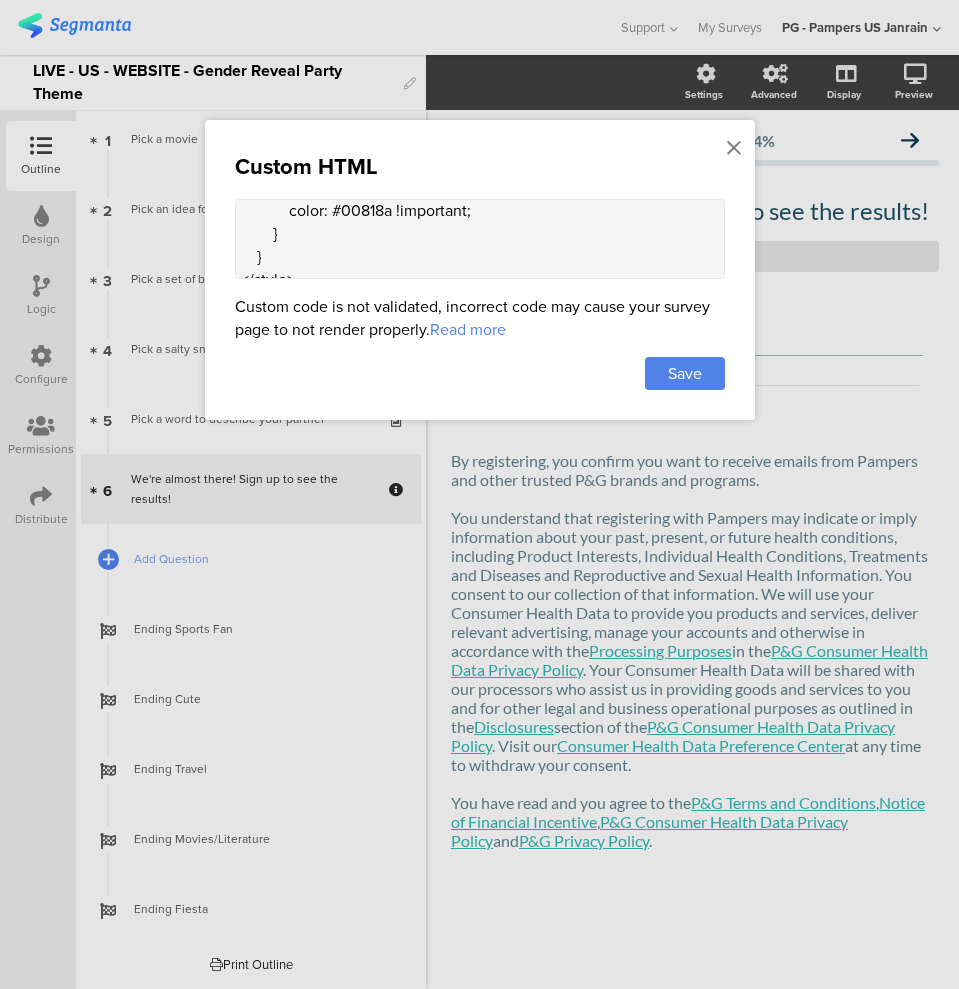 drag, startPoint x: 734, startPoint y: 153, endPoint x: 707, endPoint y: 156, distance: 27.166155 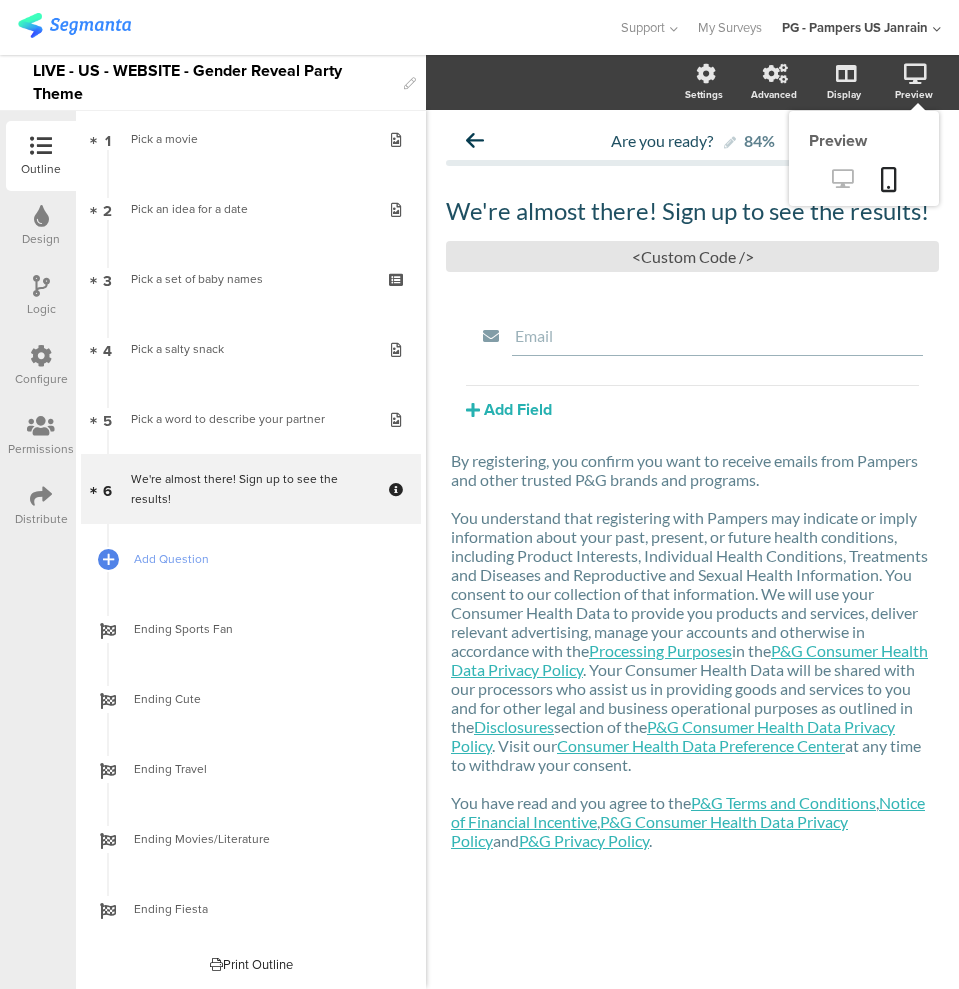click 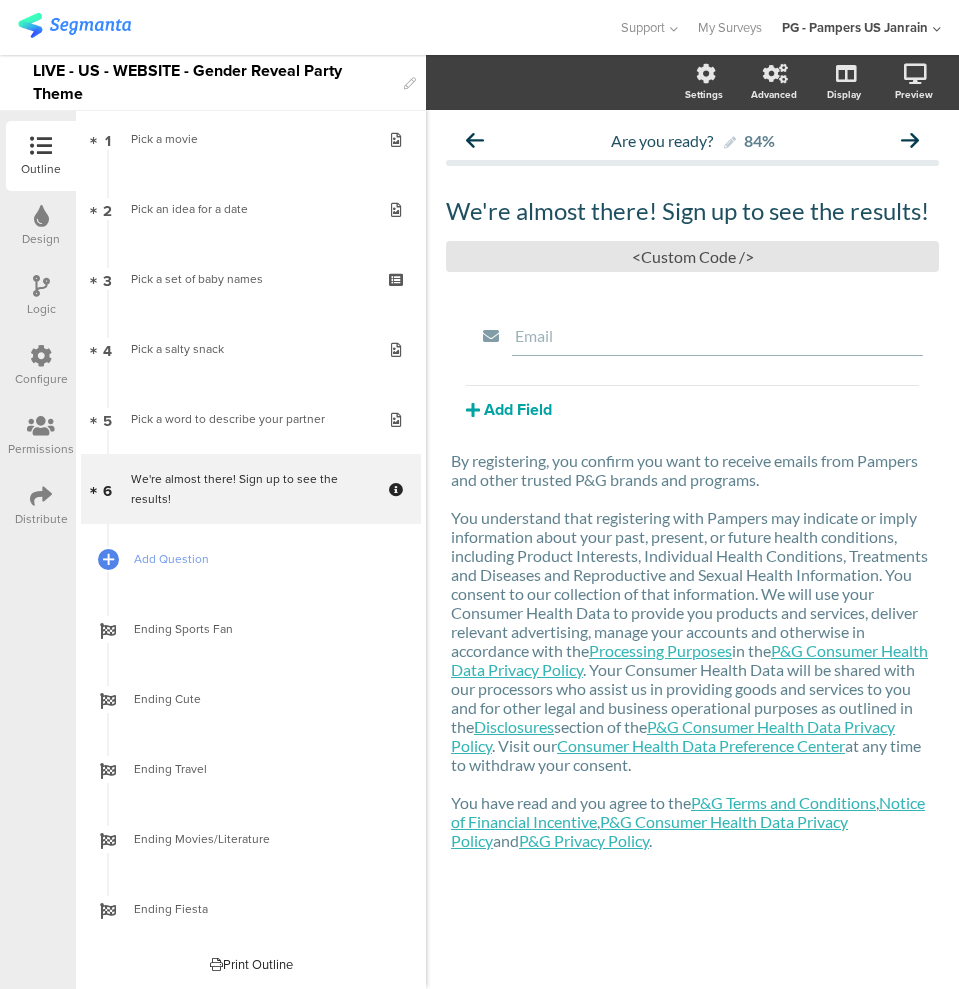 click on "Add Field" 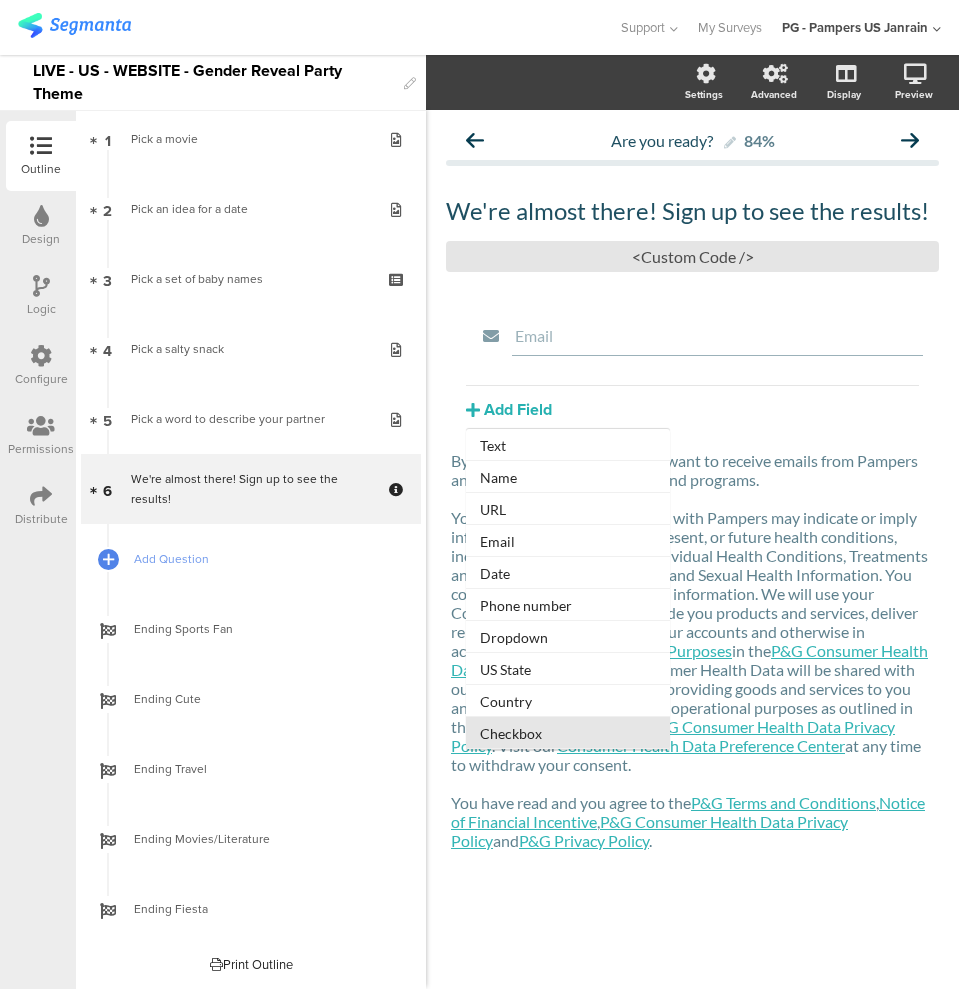 click on "Checkbox" 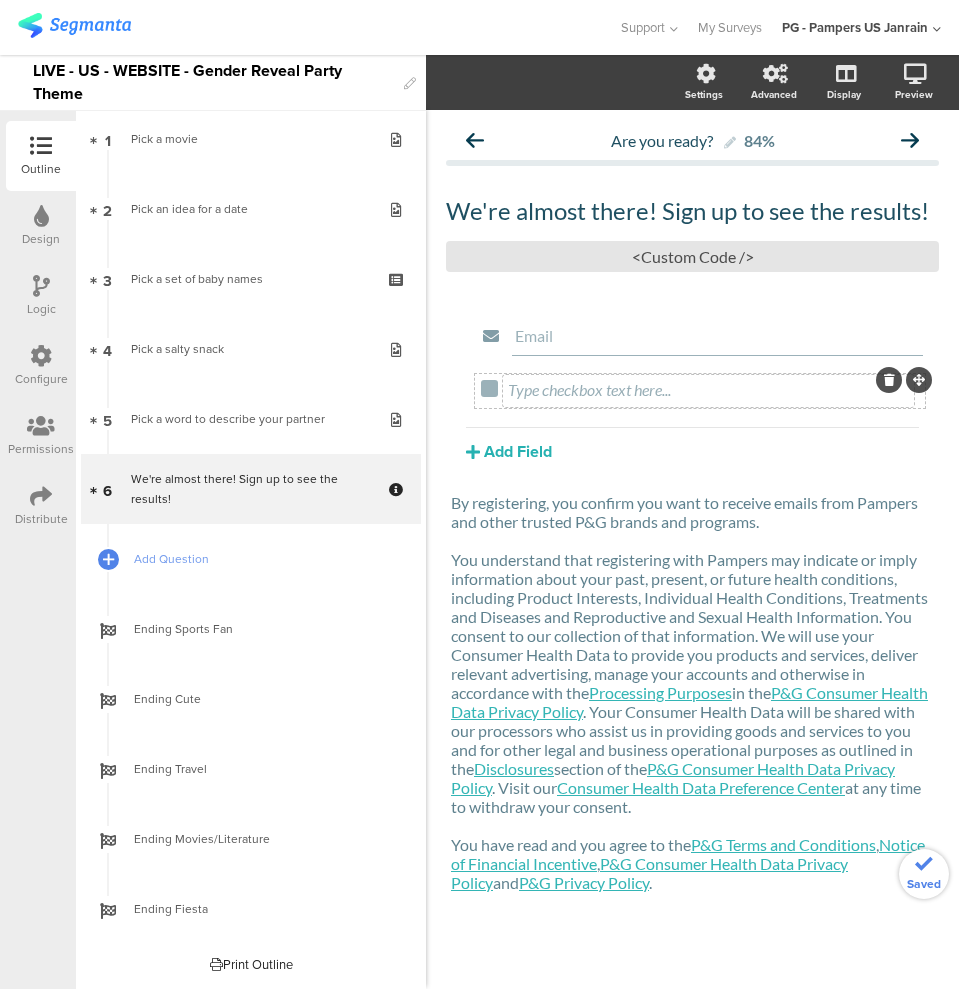 click on "Type checkbox text here..." 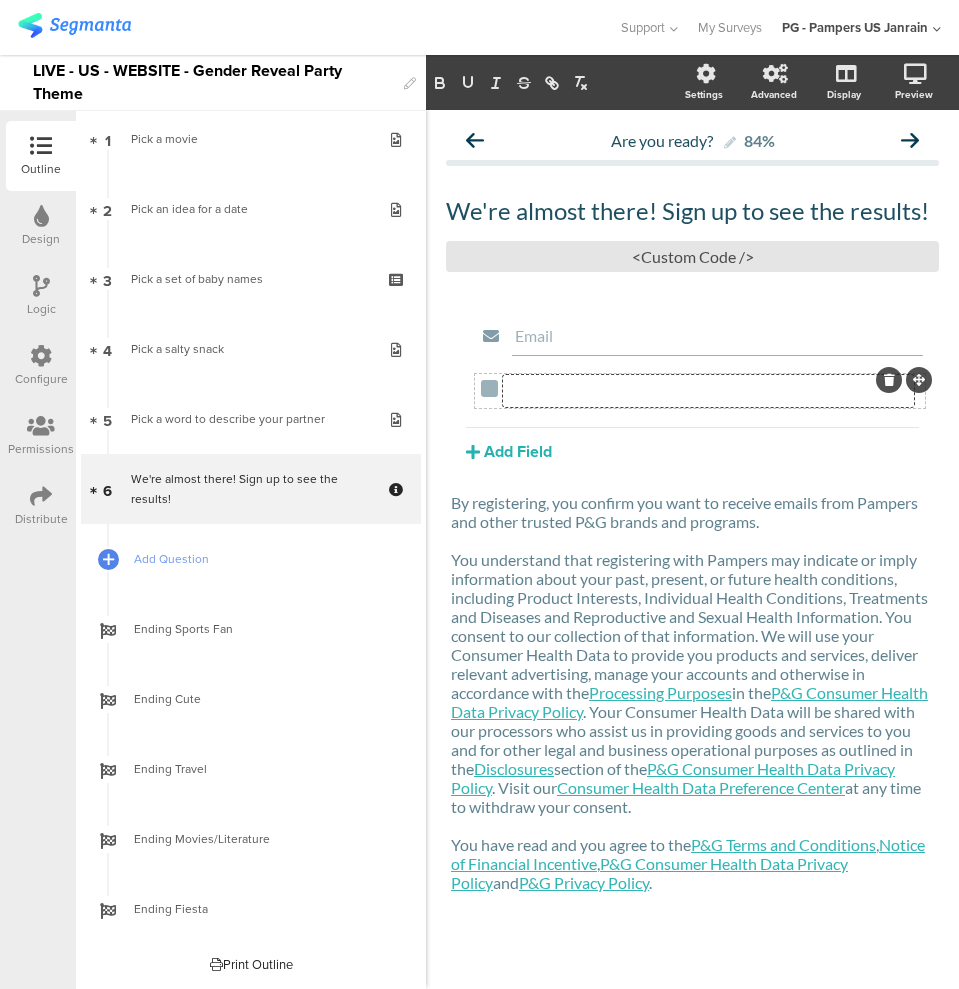 type 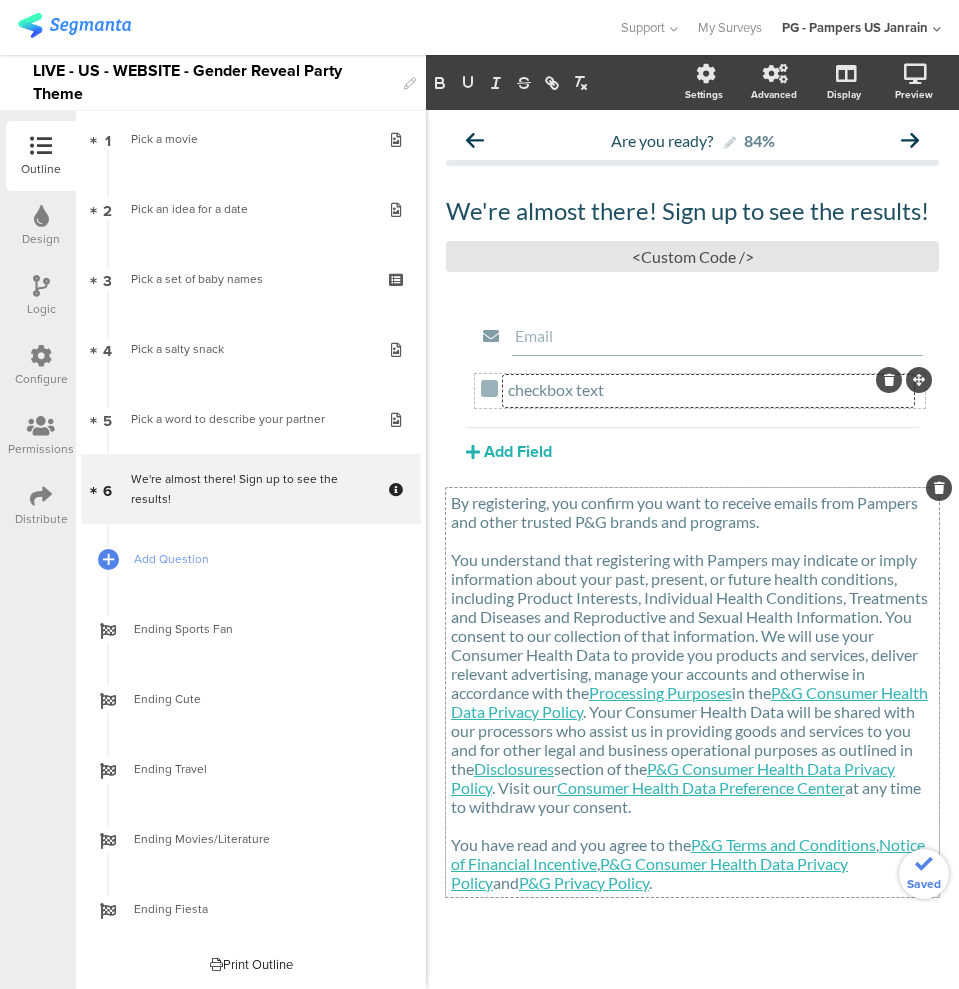 click on "By registering, you confirm you want to receive emails from Pampers and other trusted P&G brands and programs." 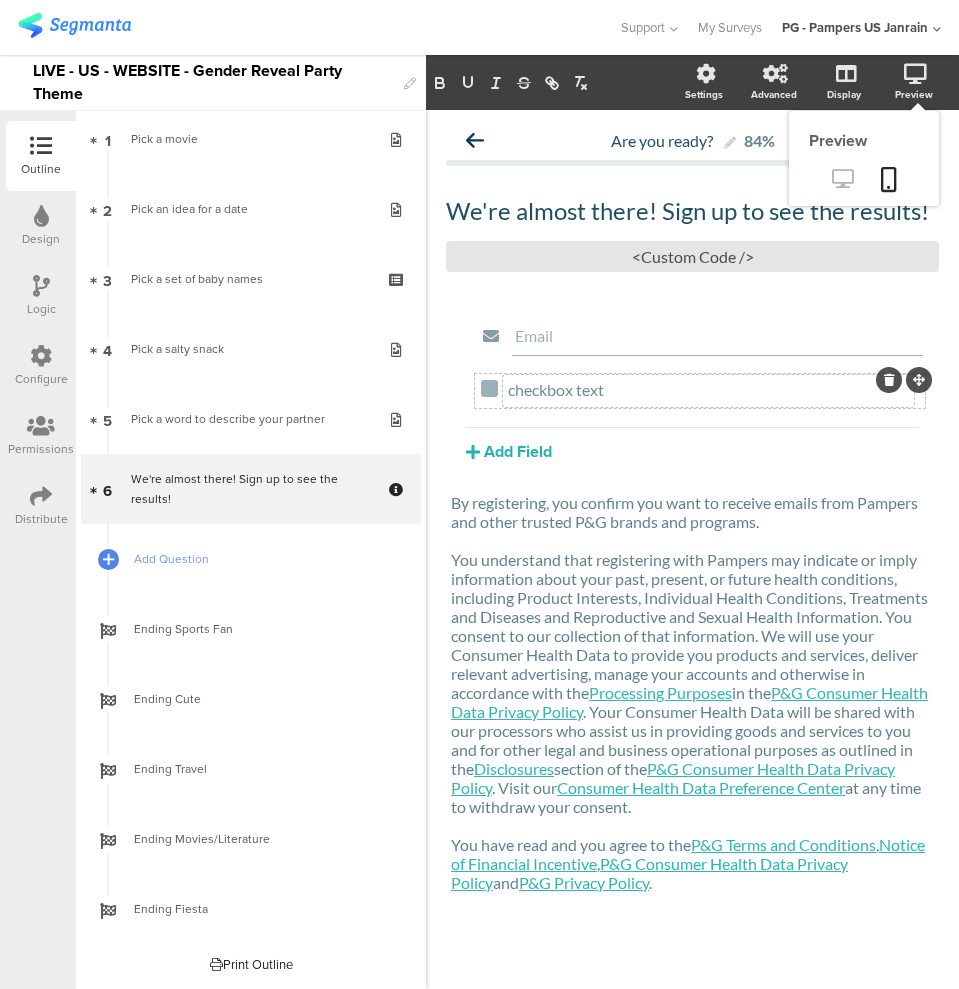 click 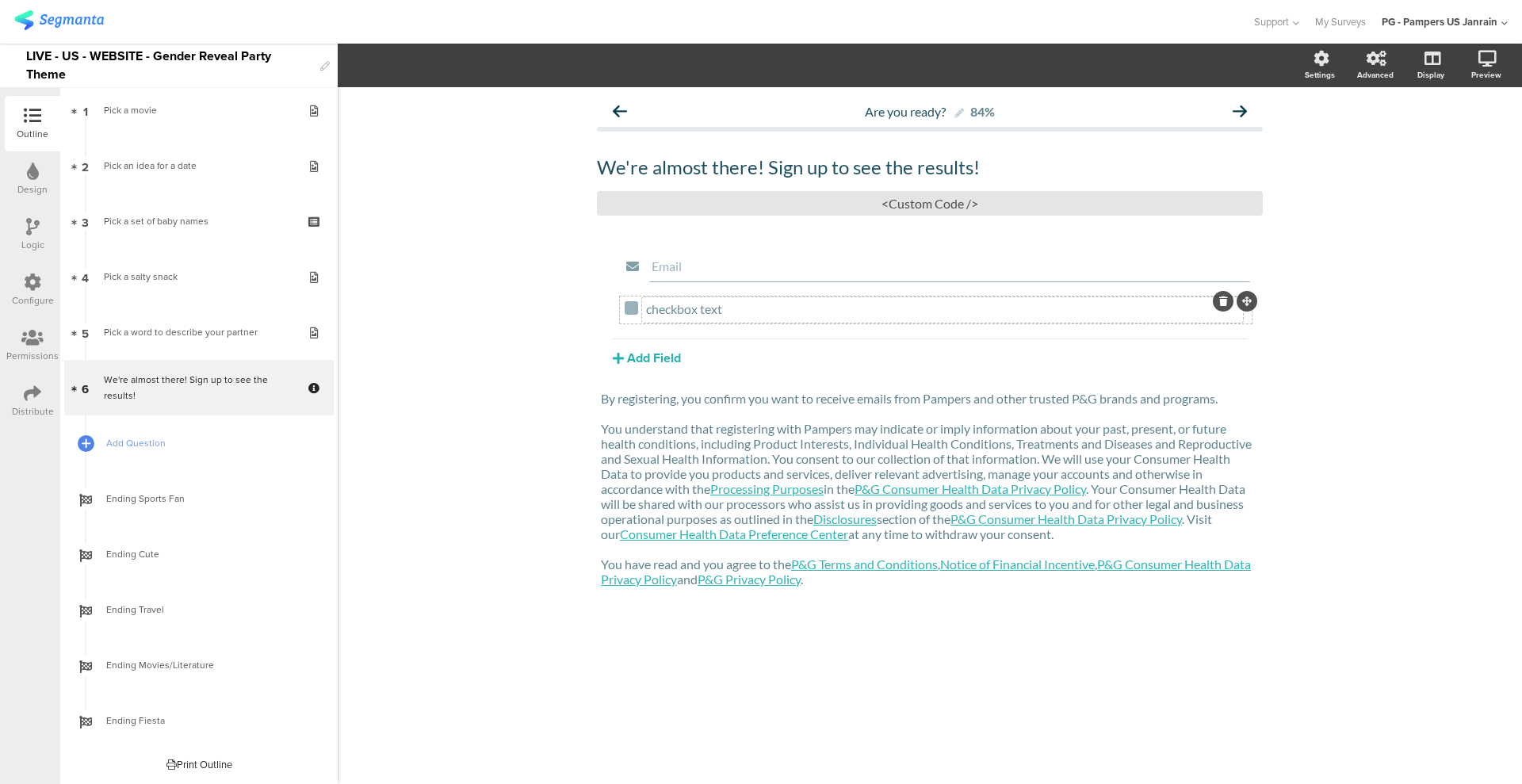 click on "checkbox text
checkbox text" 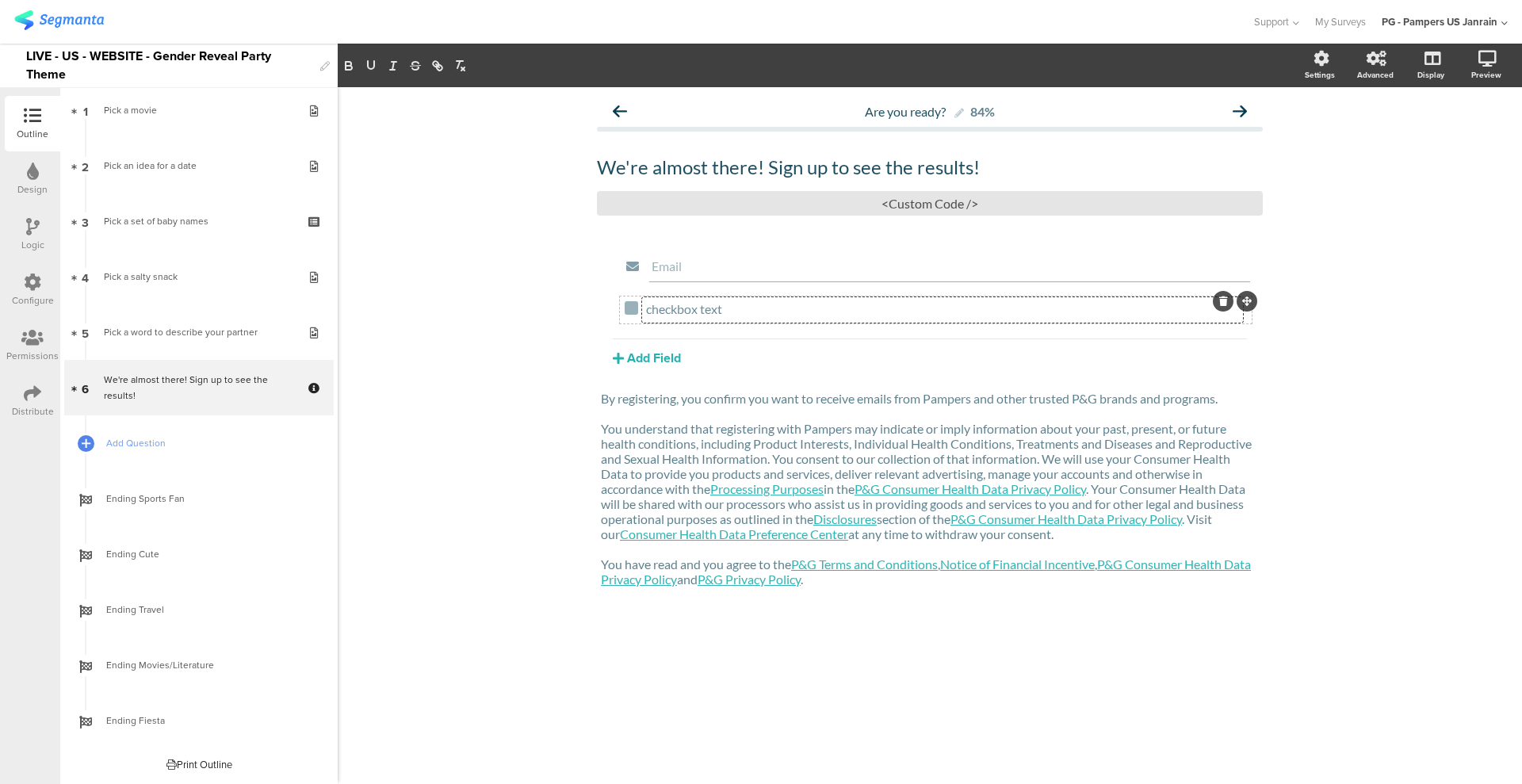 click 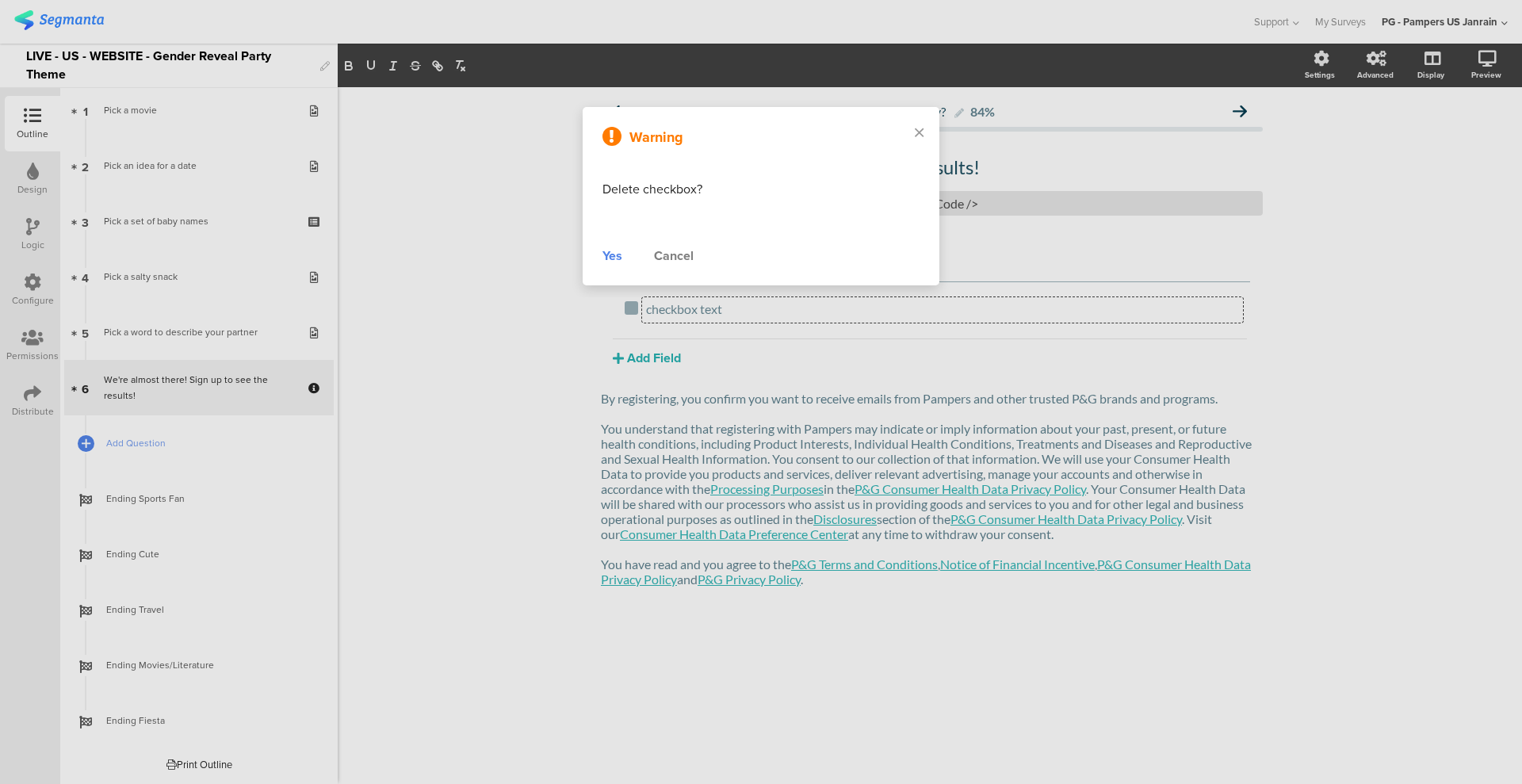 click on "Yes" at bounding box center (612, 256) 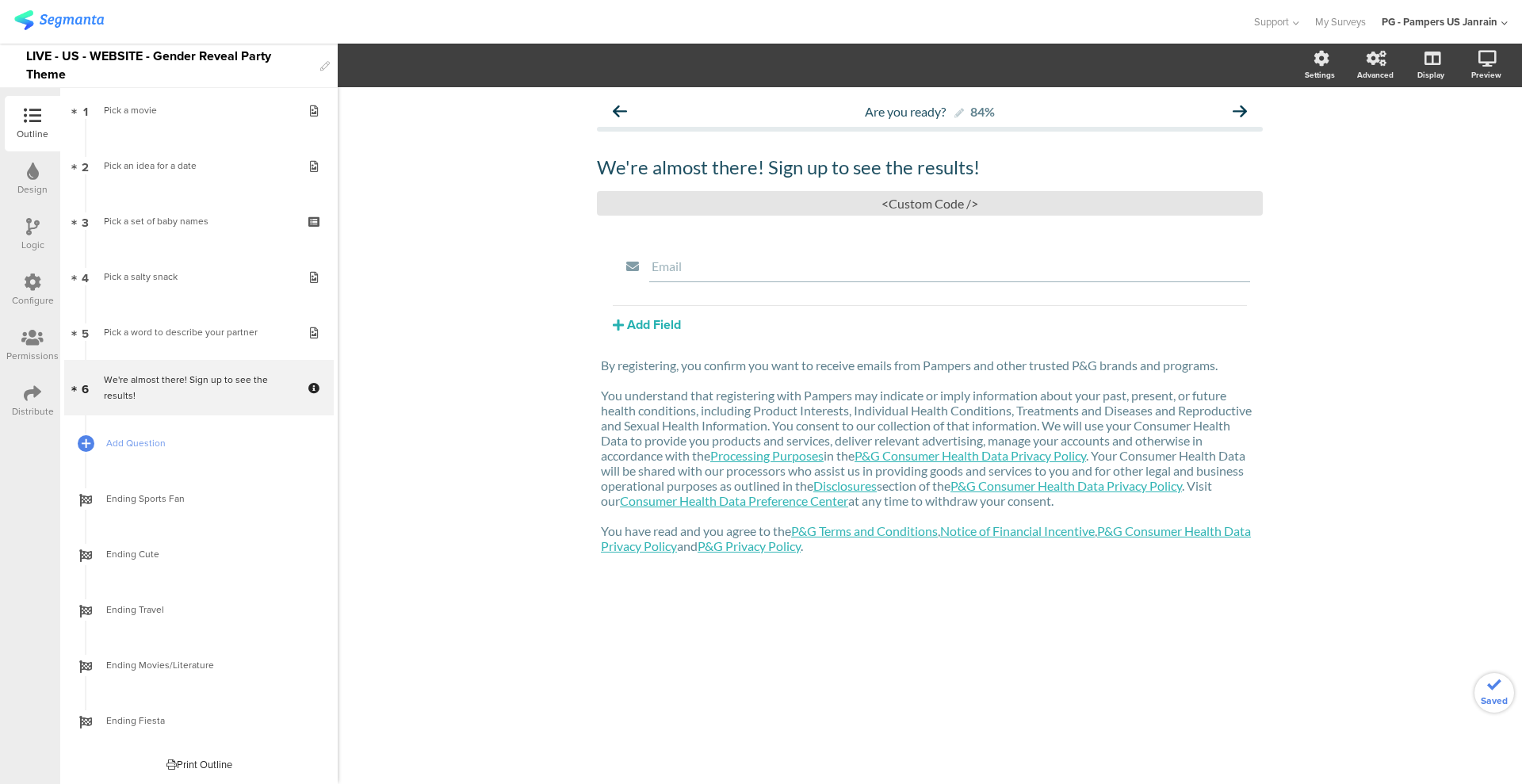 click on "We're almost there! Sign up to see the results!
We're almost there! Sign up to see the results!
/
Email
Add Field" 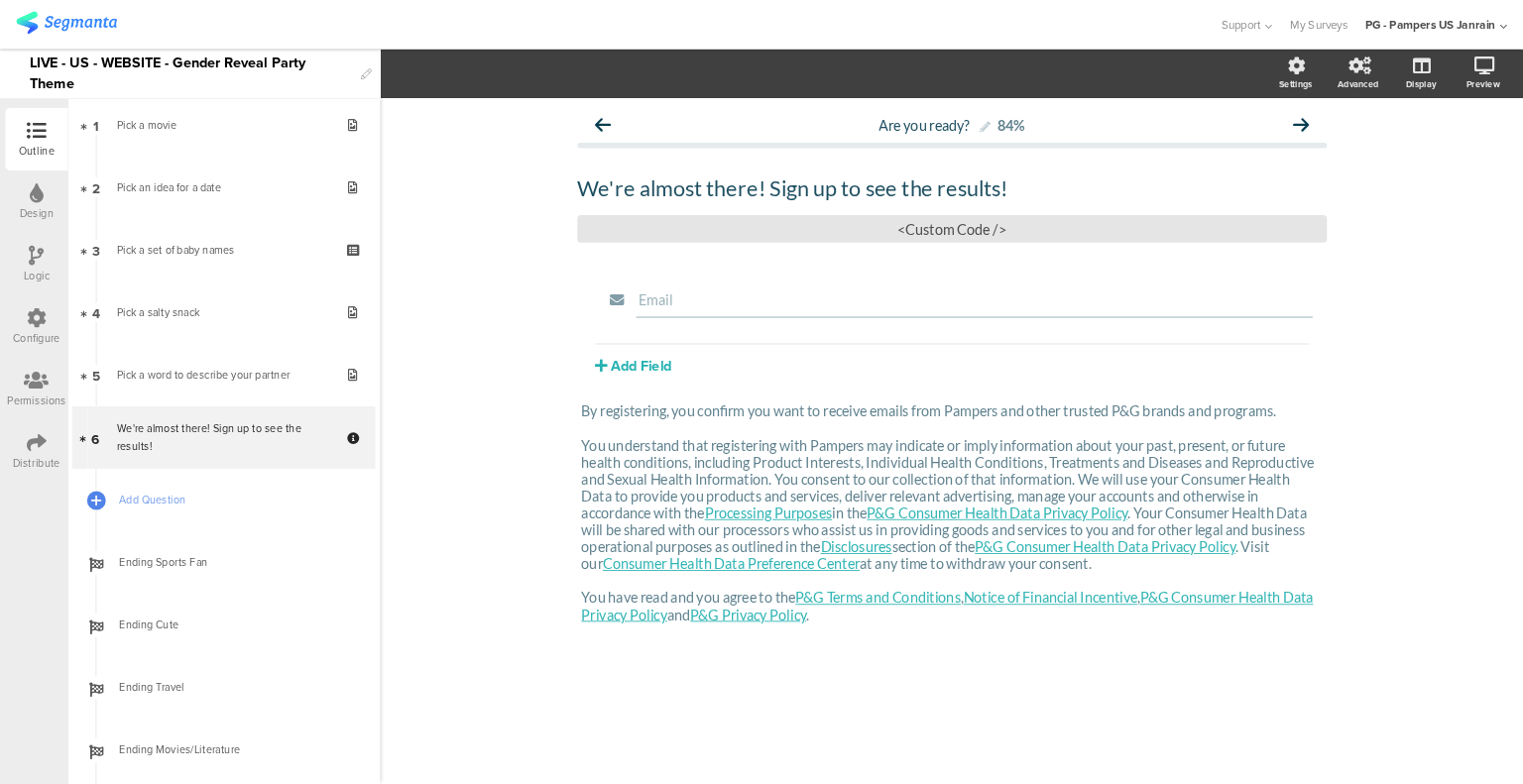scroll, scrollTop: 16, scrollLeft: 0, axis: vertical 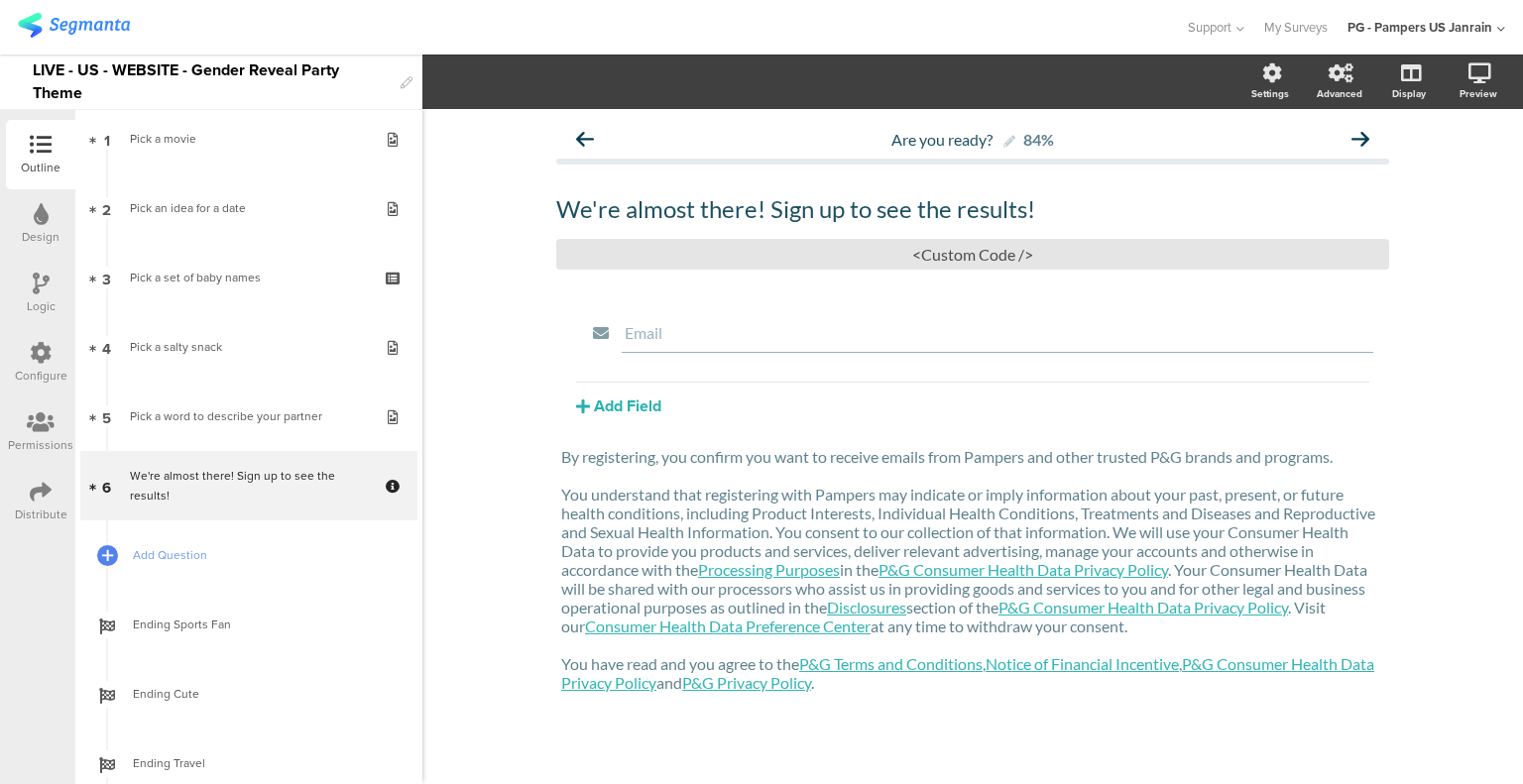 click on "We're almost there! Sign up to see the results!
We're almost there! Sign up to see the results!
/
Email
Add Field" 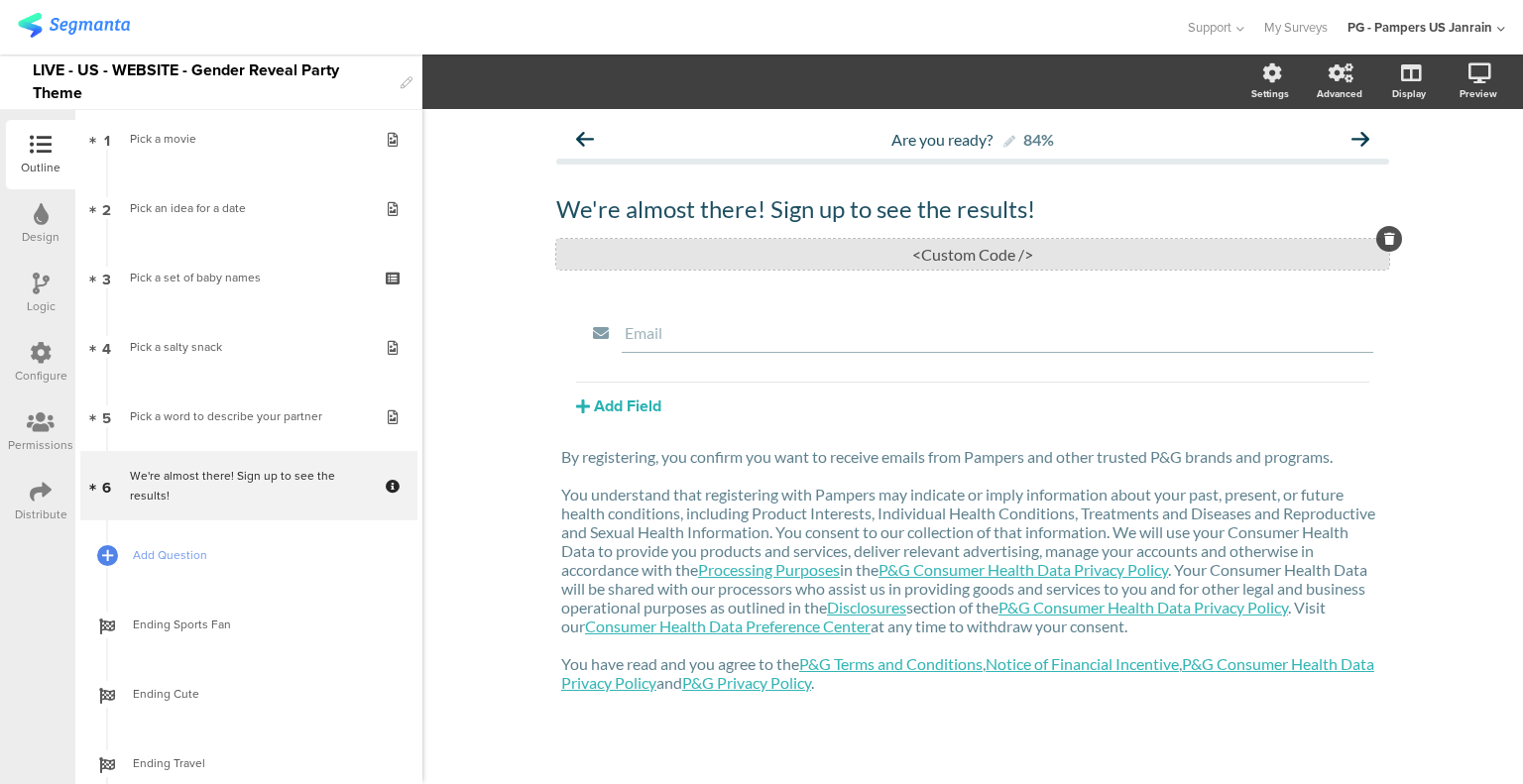 click on "<Custom Code />" 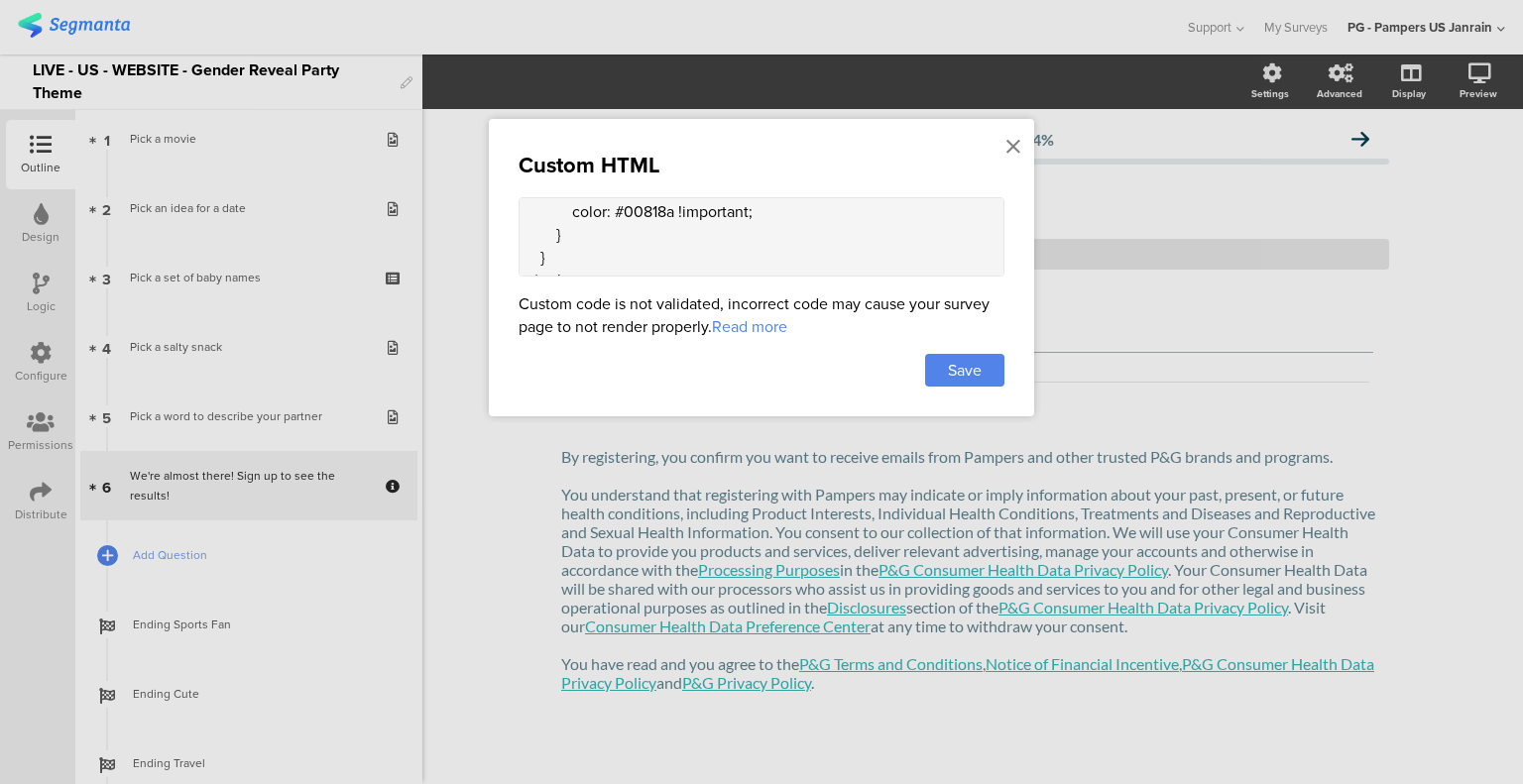 scroll, scrollTop: 345, scrollLeft: 0, axis: vertical 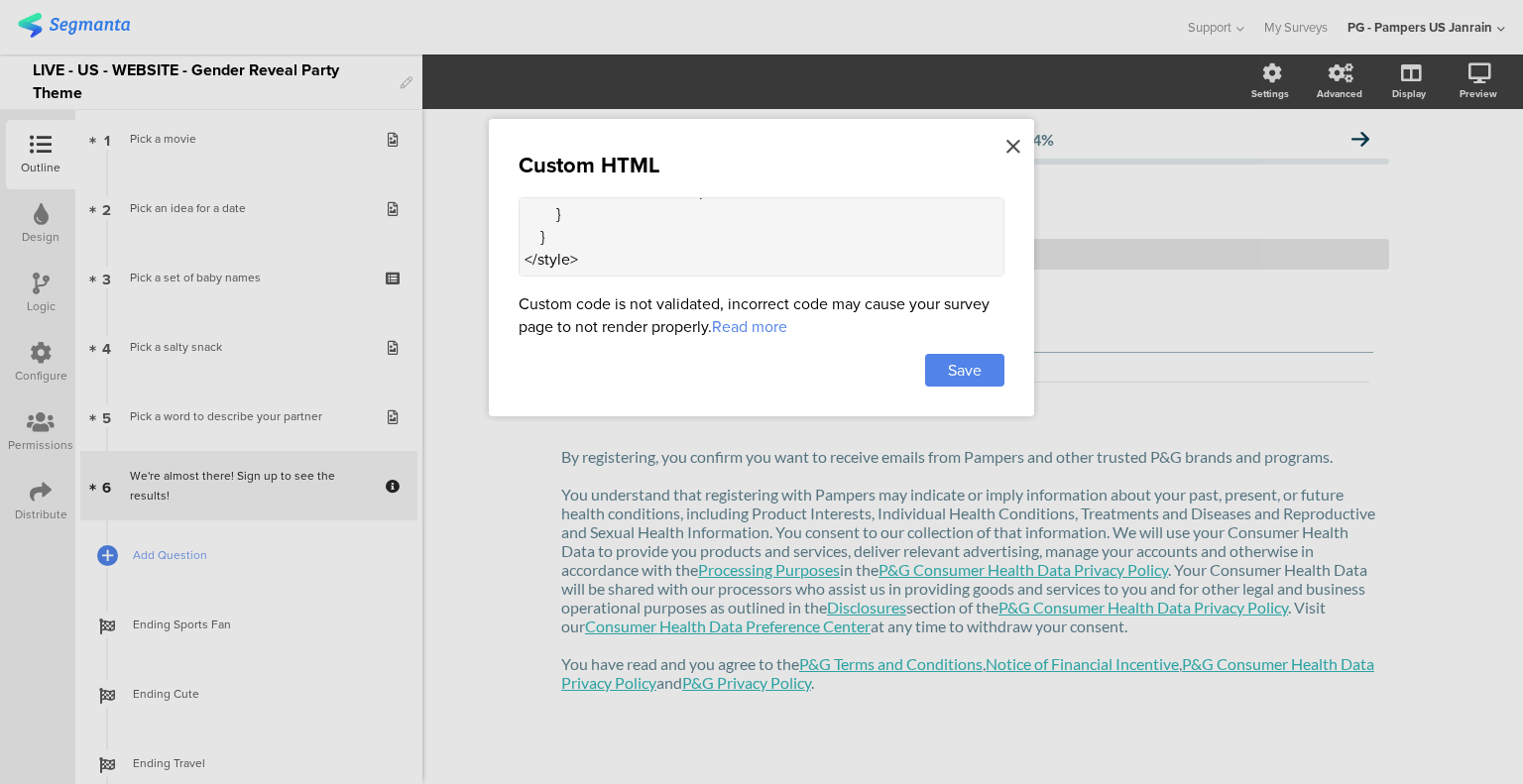 click at bounding box center (1013, 147) 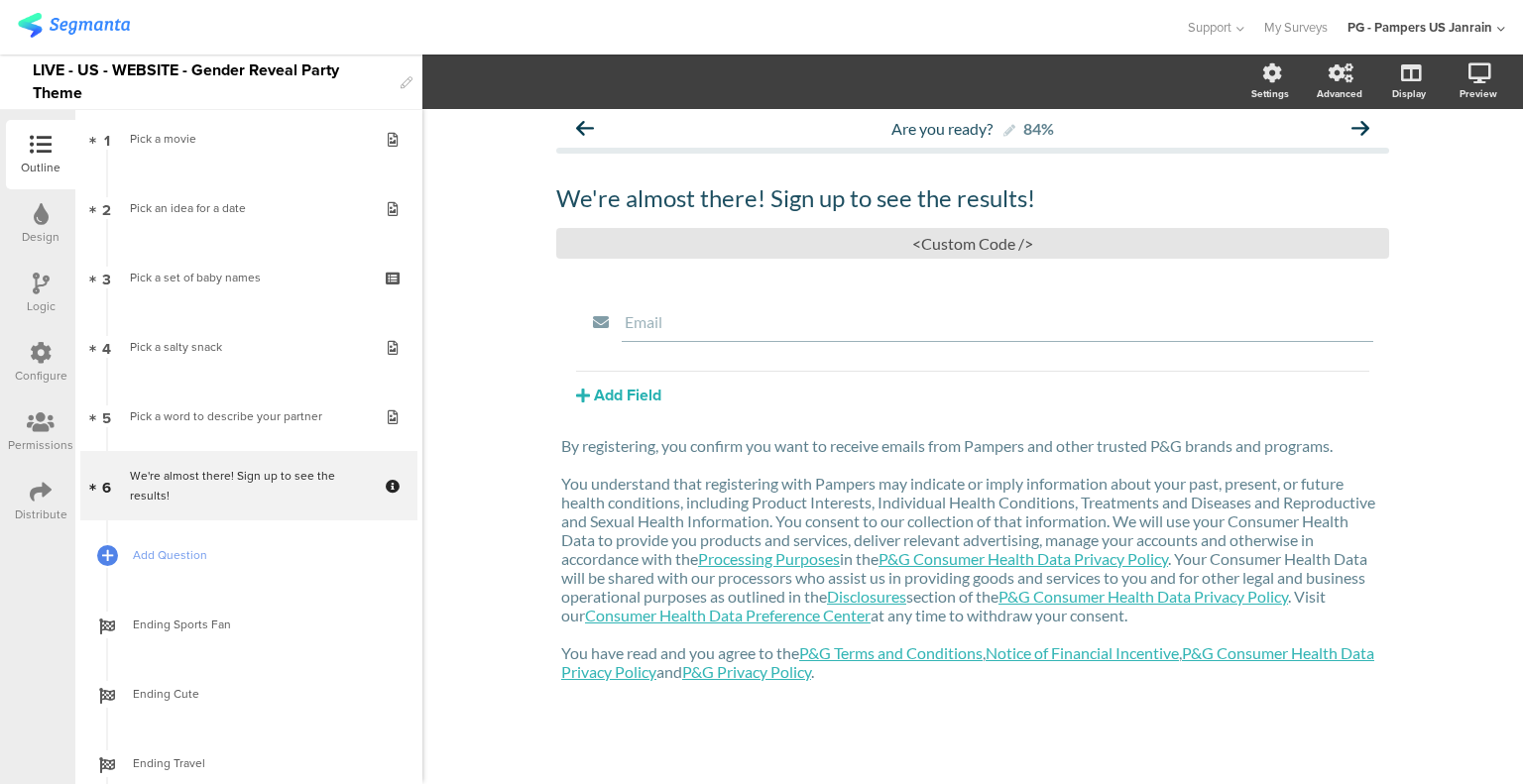 scroll, scrollTop: 14, scrollLeft: 0, axis: vertical 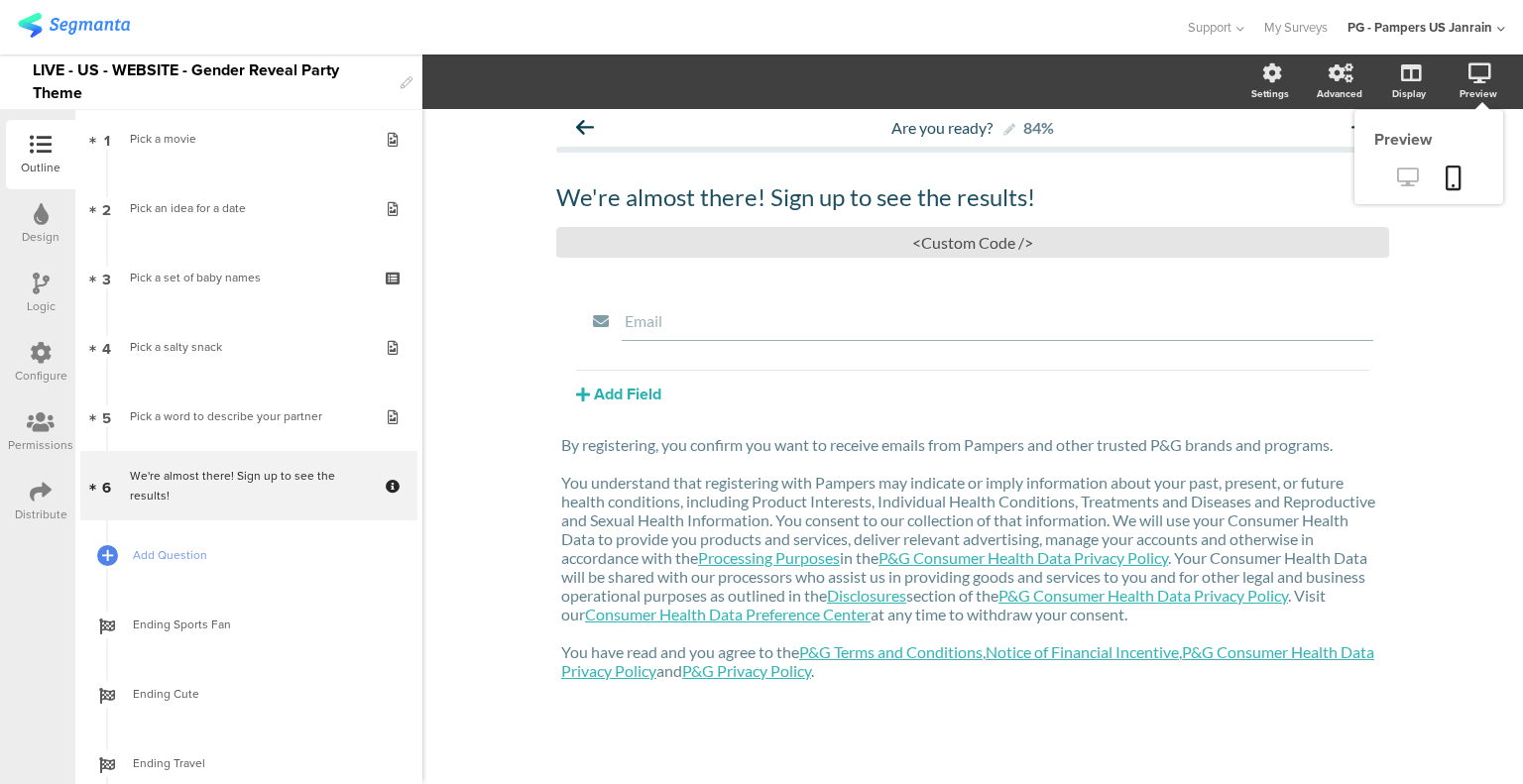 click 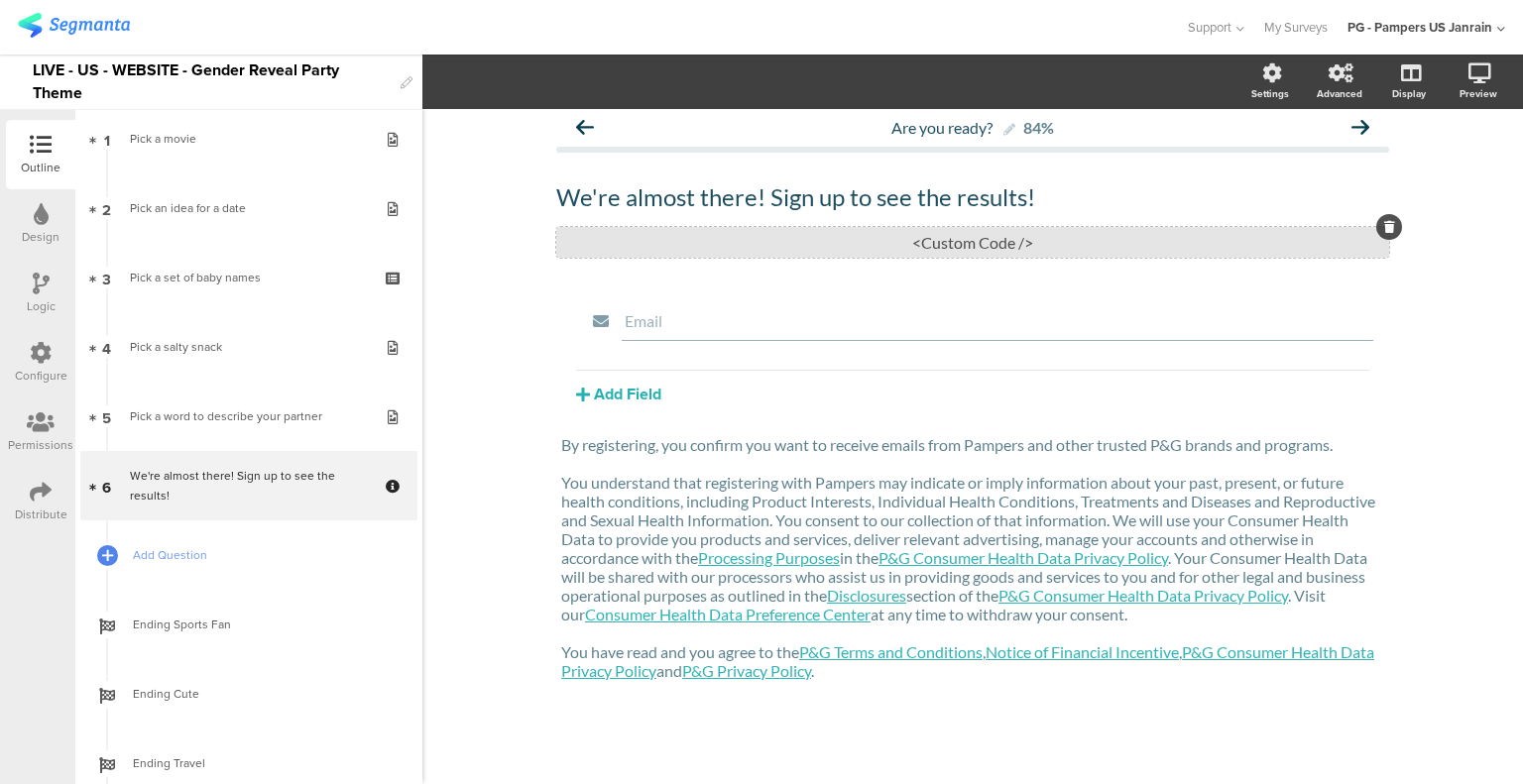 click on "<Custom Code />" 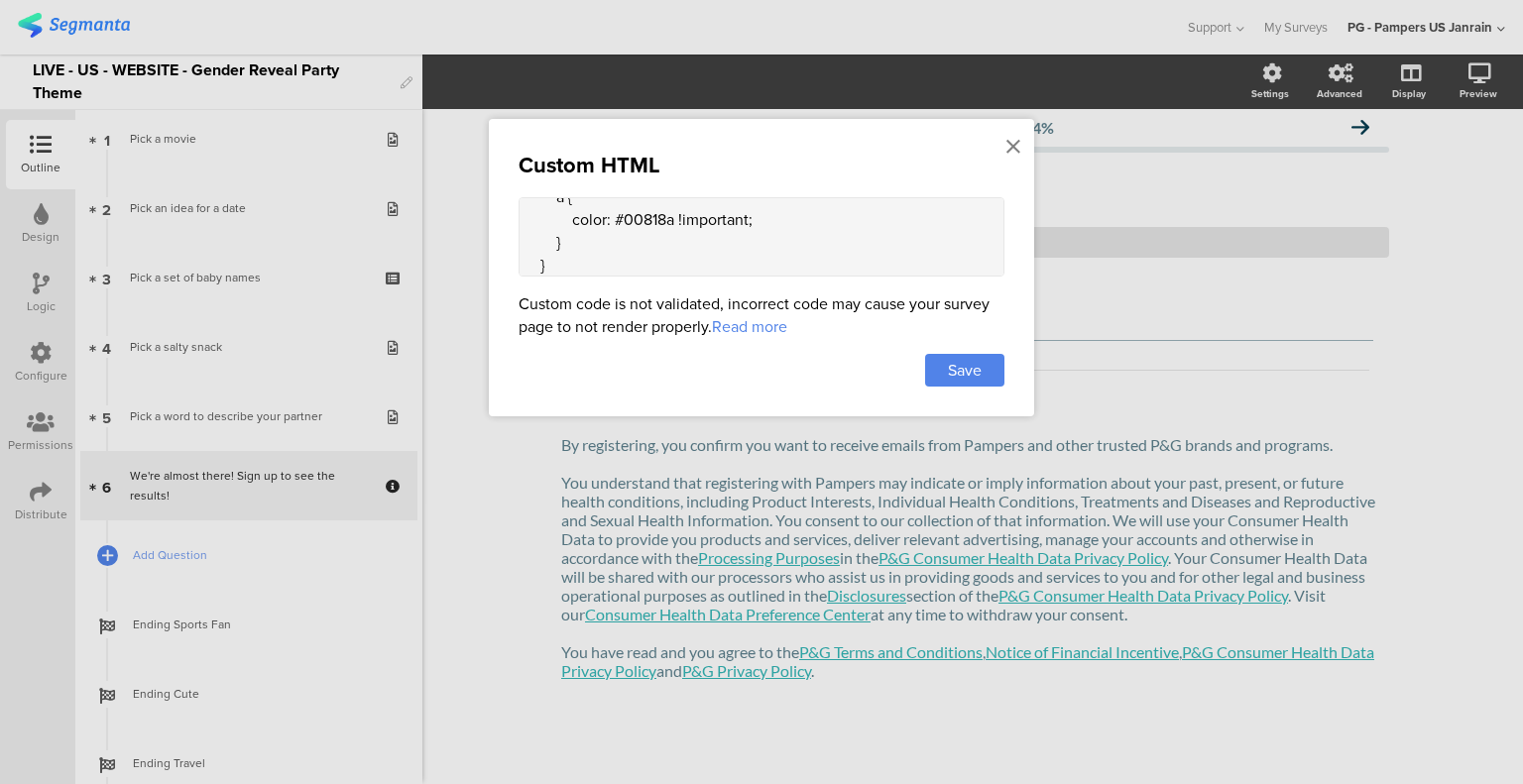 scroll, scrollTop: 345, scrollLeft: 0, axis: vertical 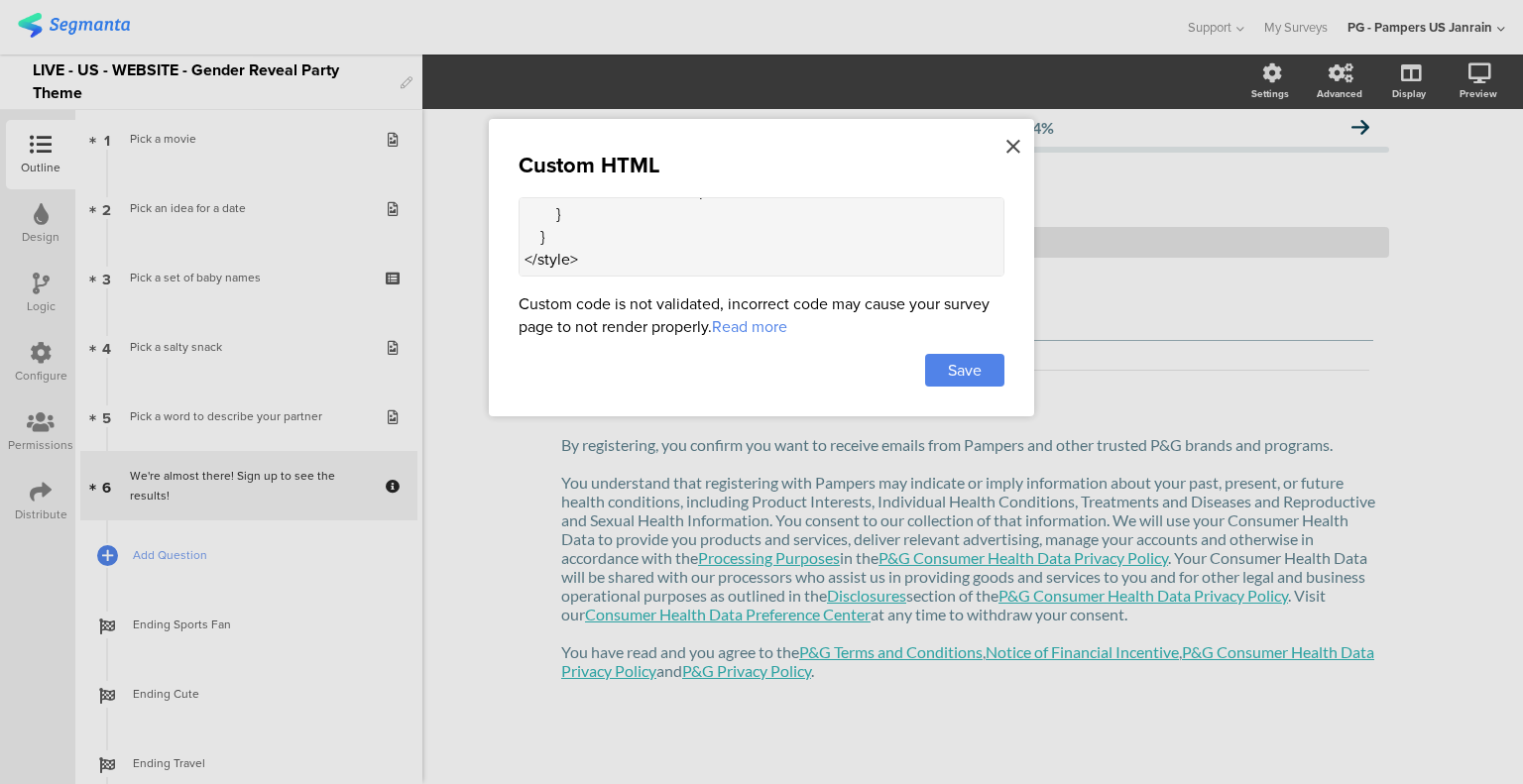 click at bounding box center [1013, 147] 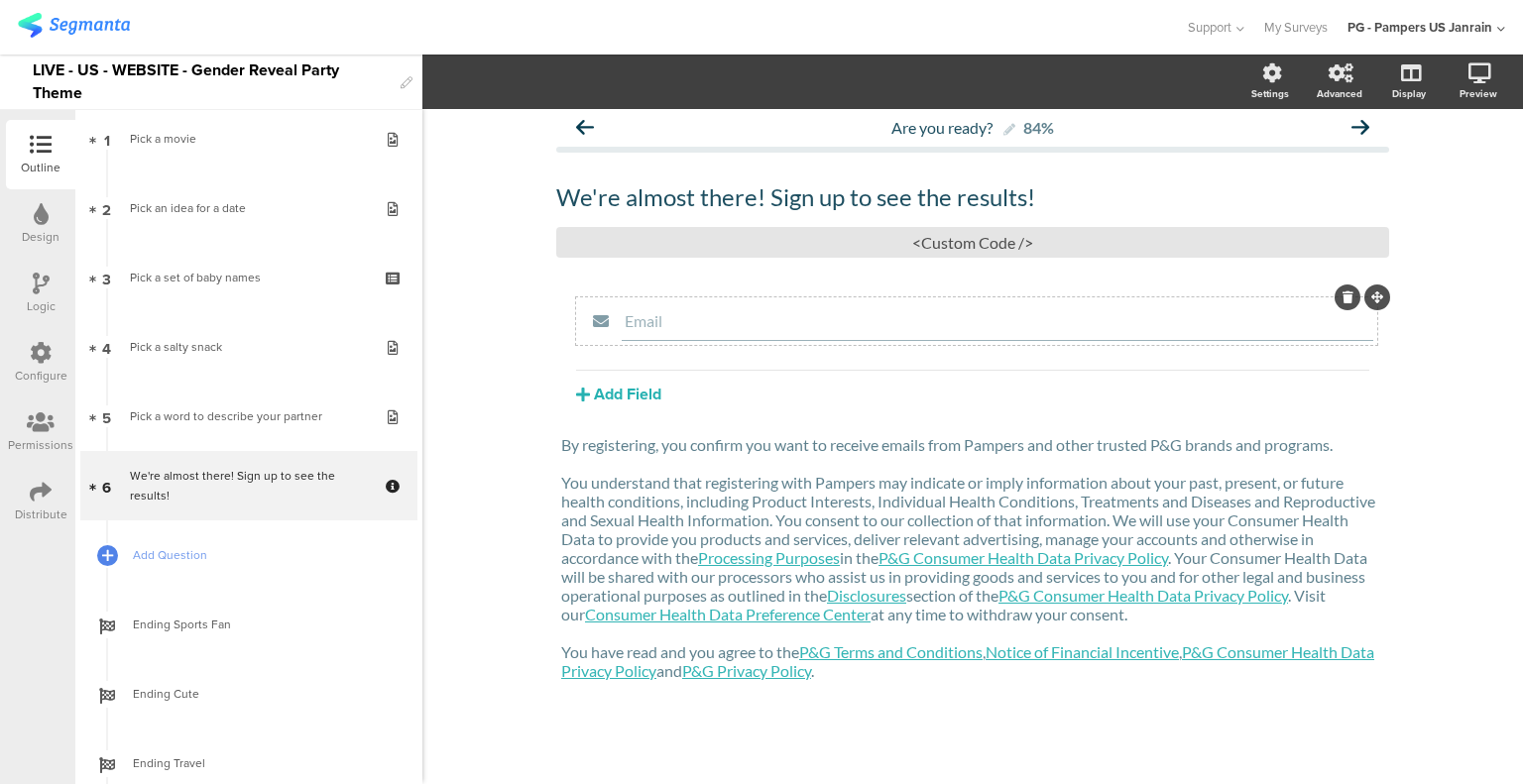 click on "Email" 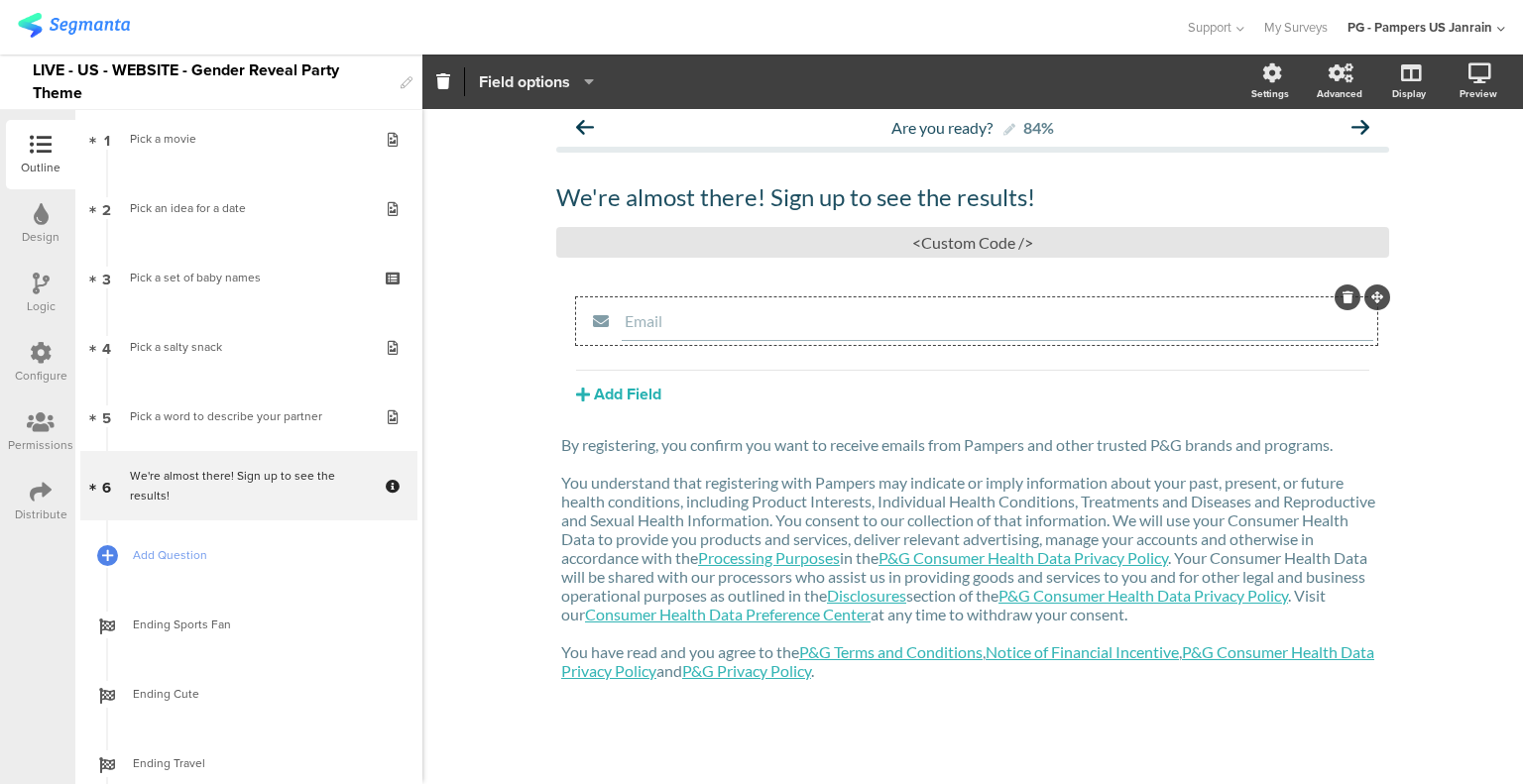 click on "Field options" 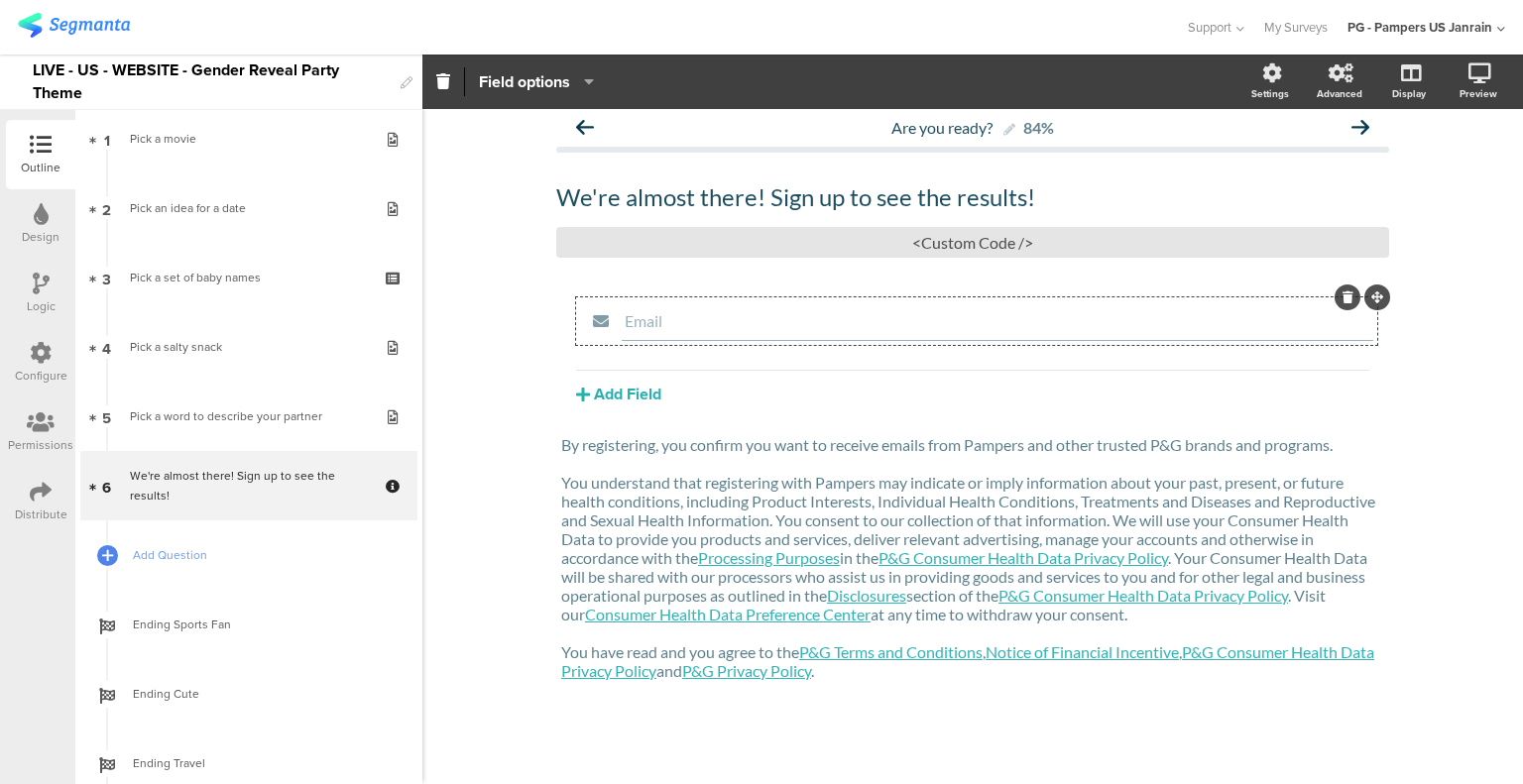 click on "We're almost there! Sign up to see the results!
We're almost there! Sign up to see the results!
/
Email
Add Field" 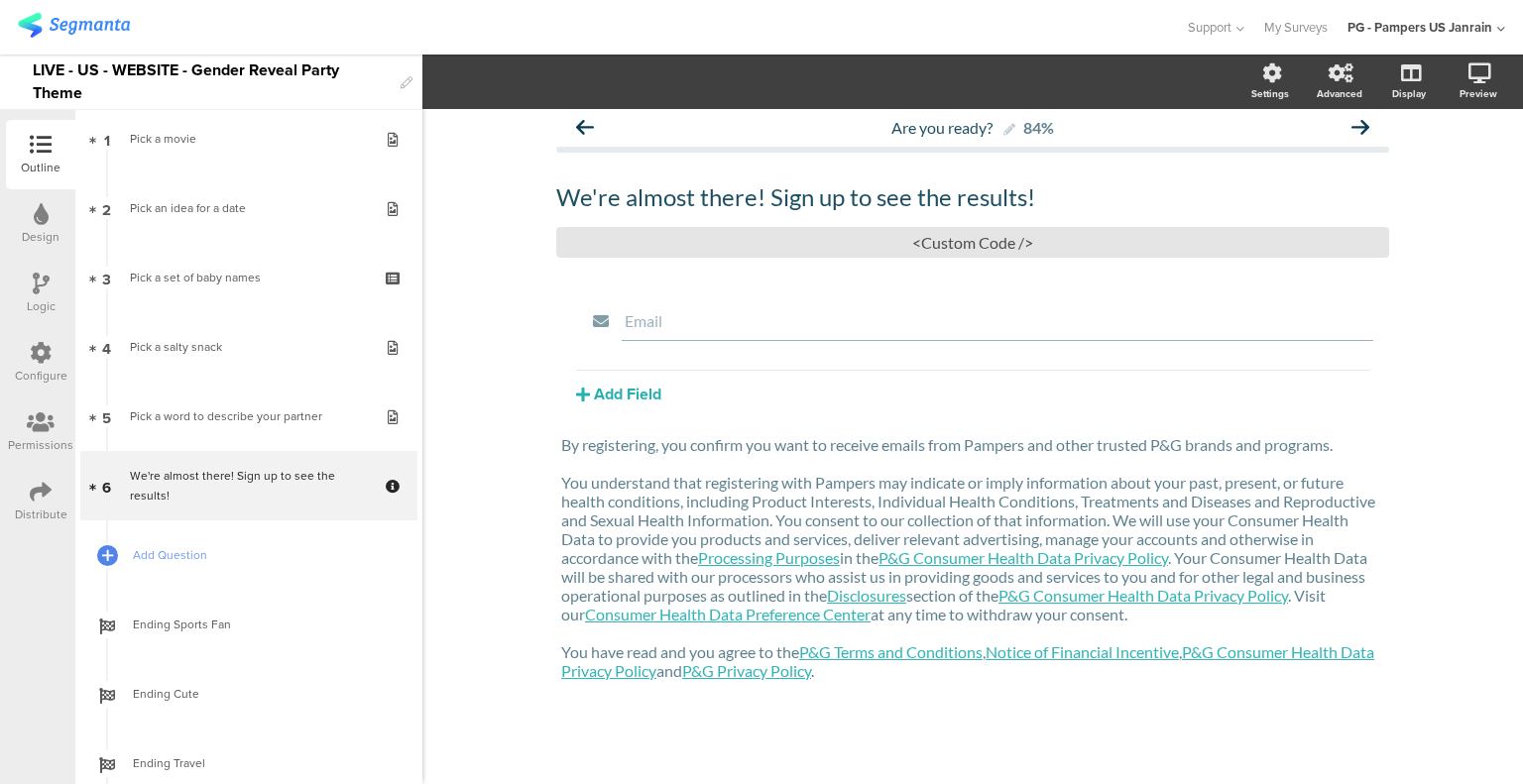 click on "We're almost there! Sign up to see the results!
We're almost there! Sign up to see the results!
/
Email
Add Field" 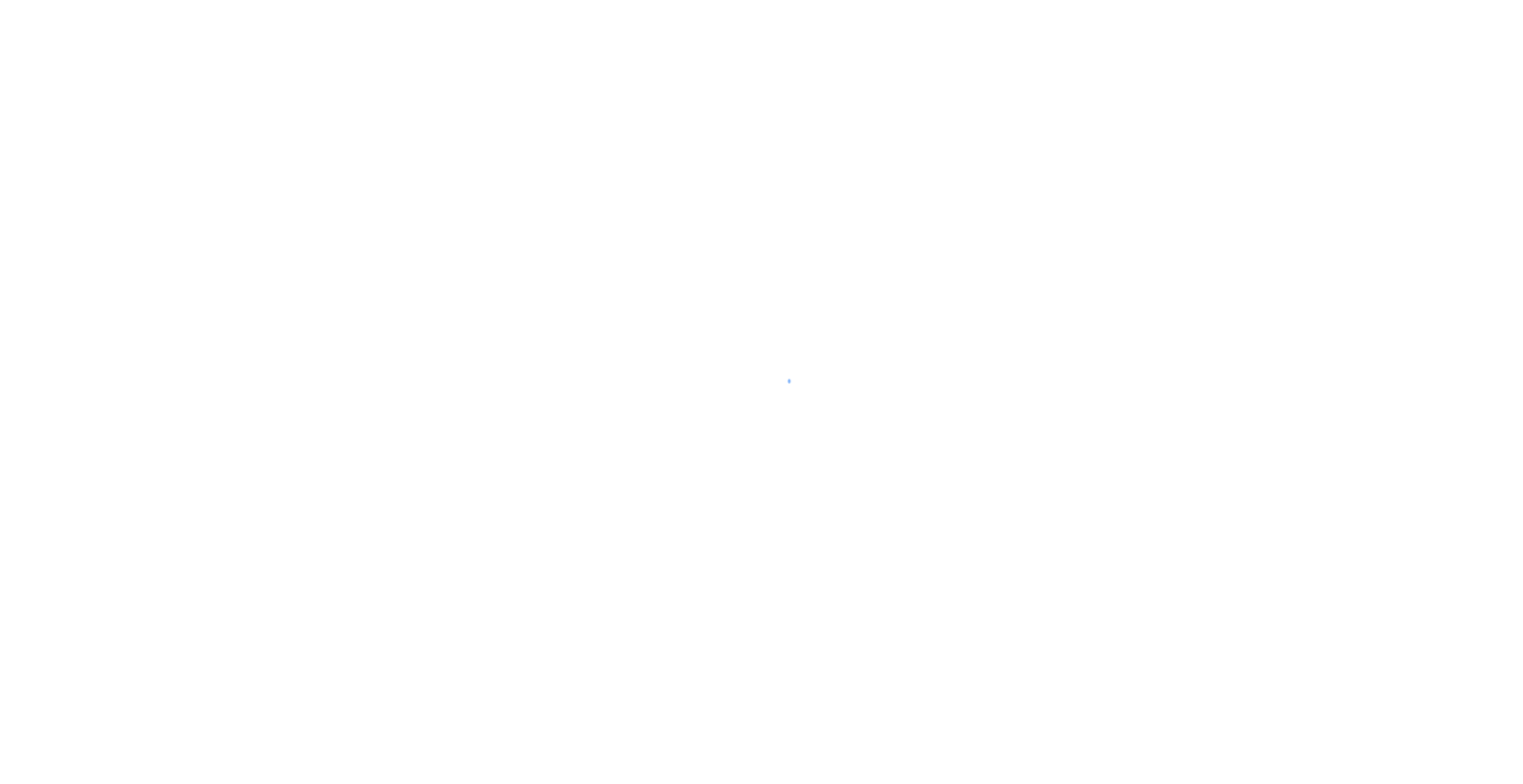 scroll, scrollTop: 0, scrollLeft: 0, axis: both 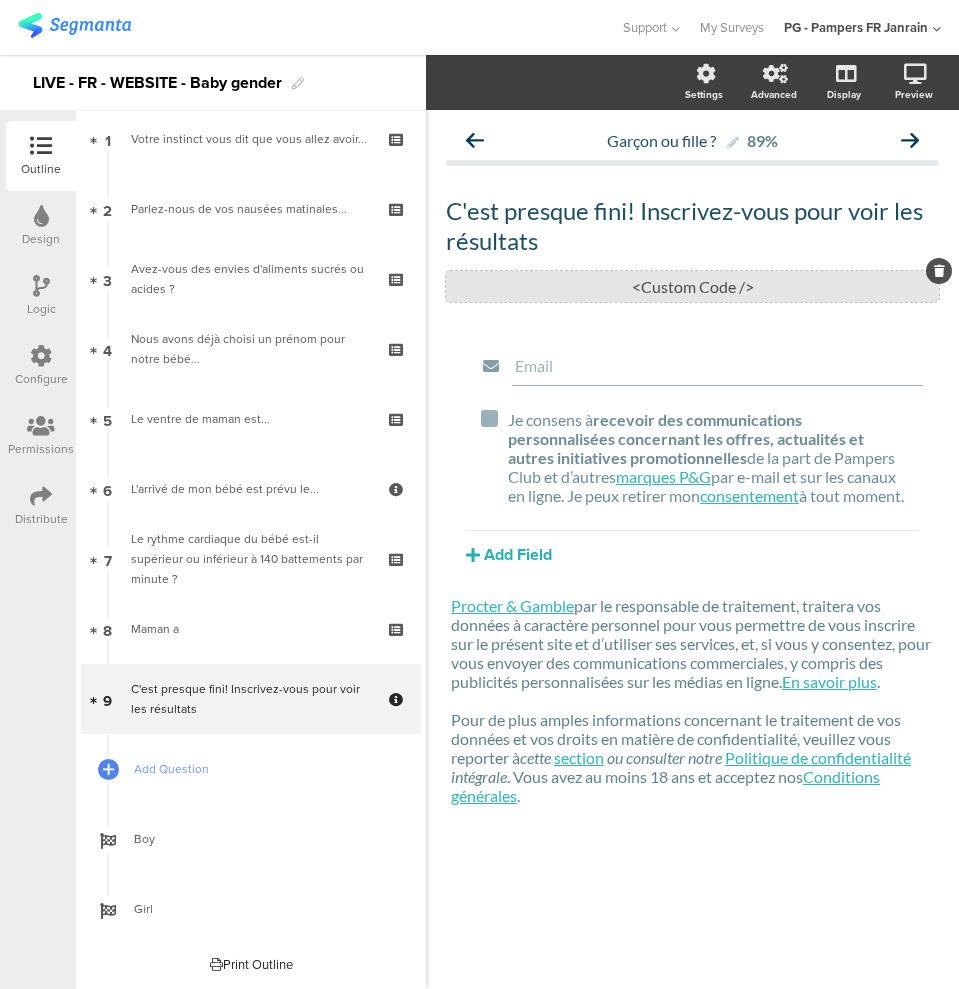 click on "<Custom Code />" 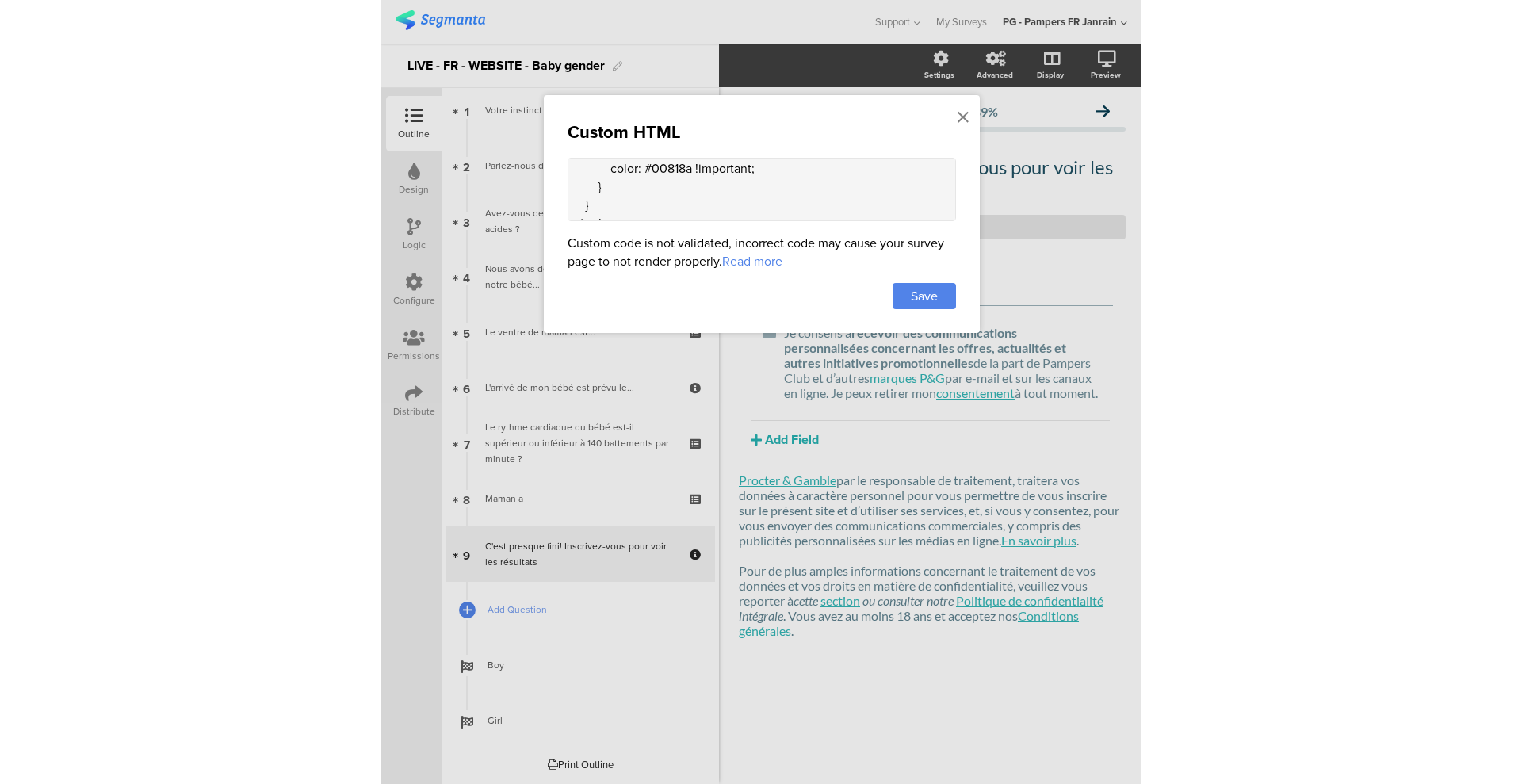 scroll, scrollTop: 260, scrollLeft: 0, axis: vertical 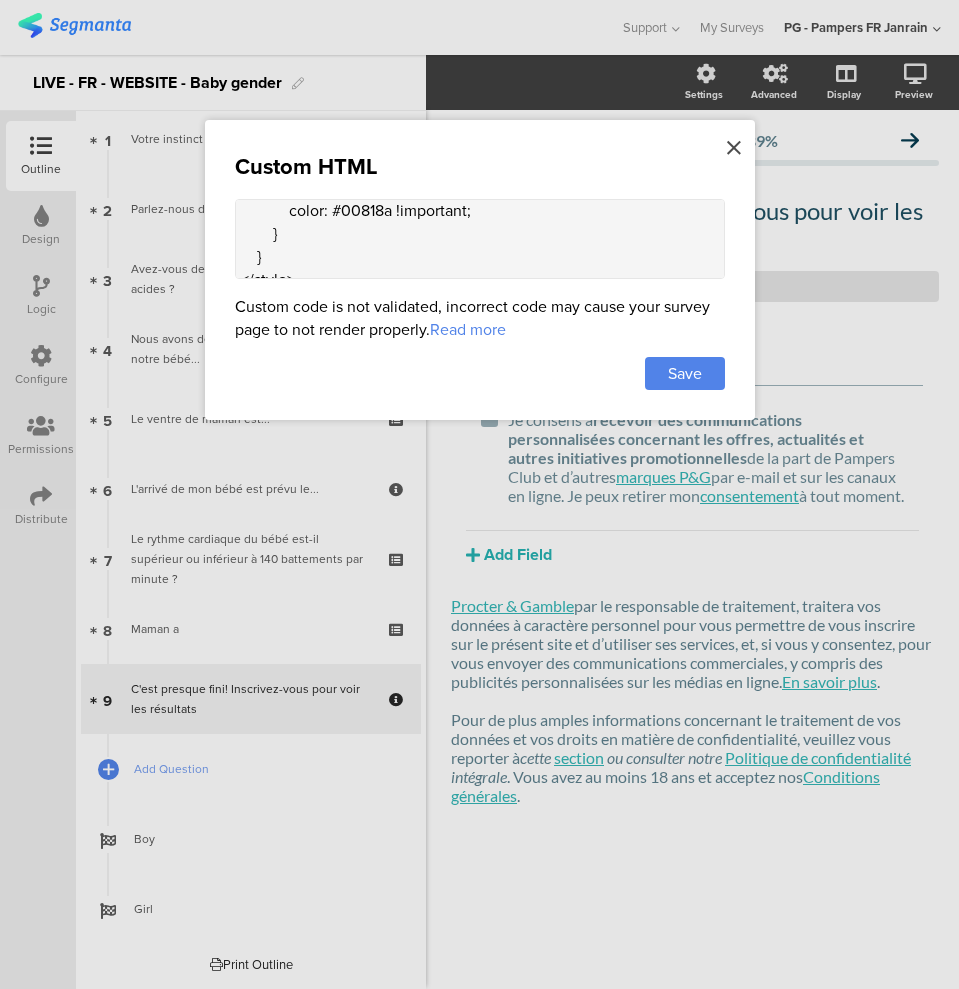 click at bounding box center [734, 148] 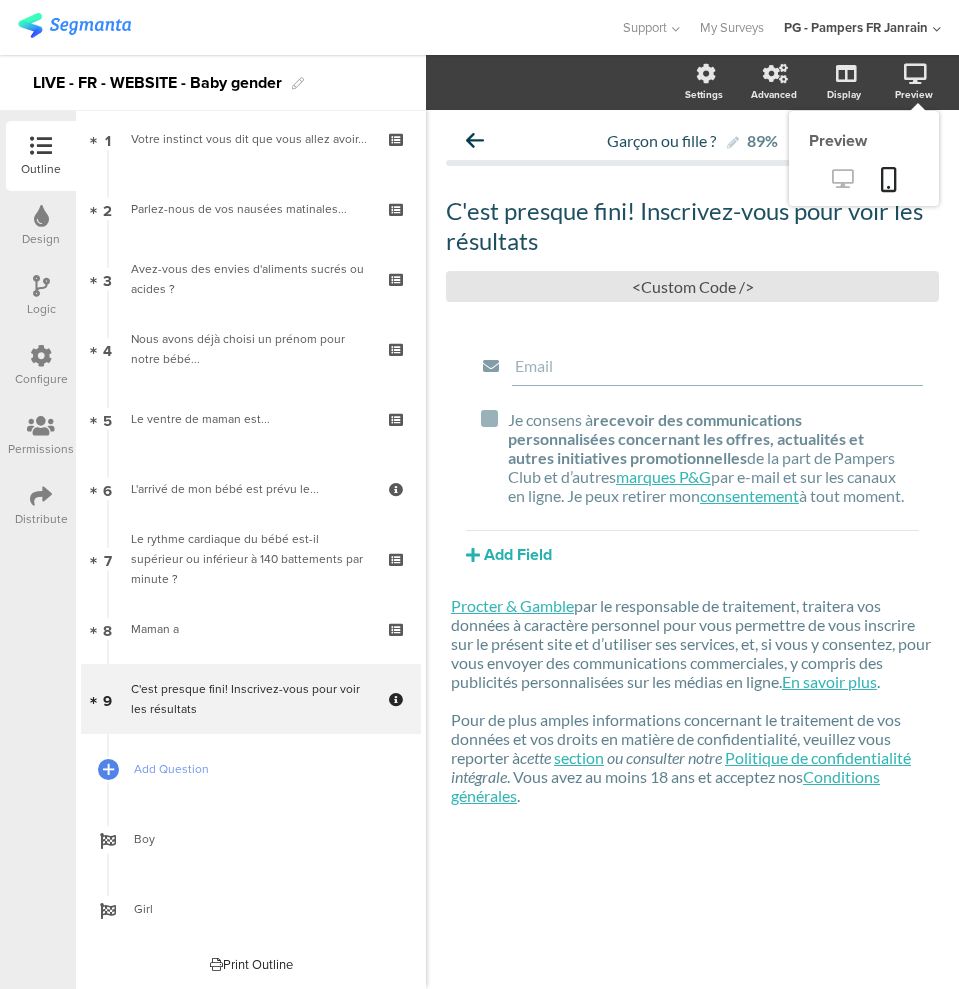 click 